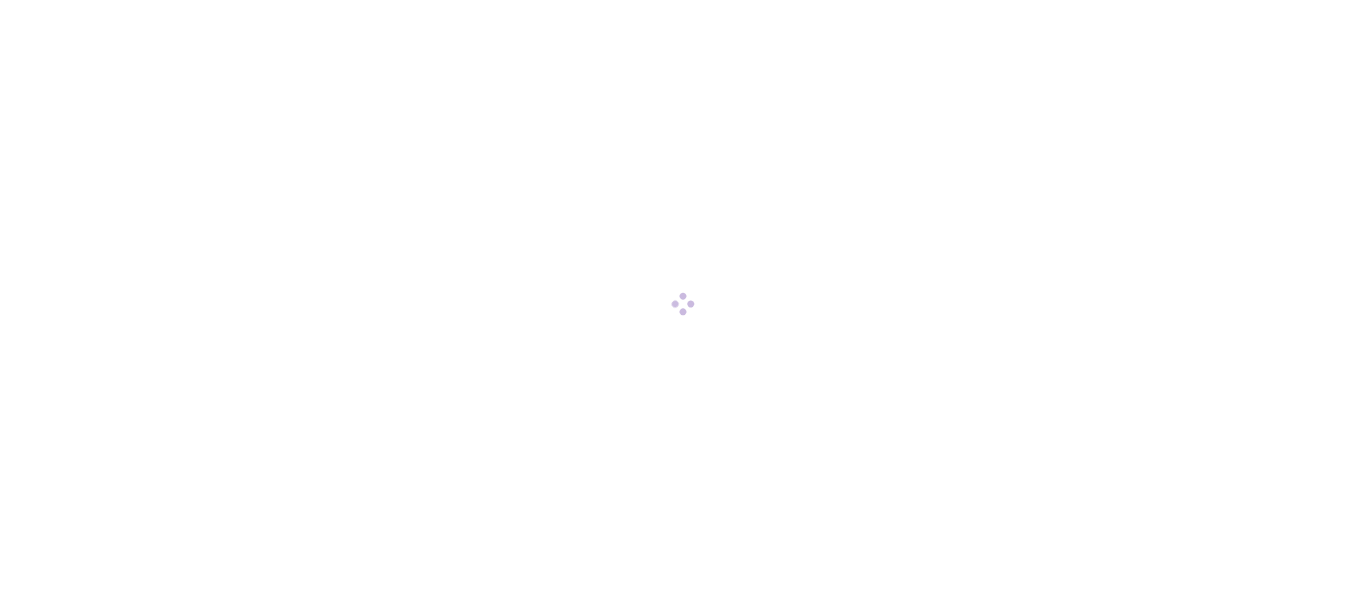 scroll, scrollTop: 0, scrollLeft: 0, axis: both 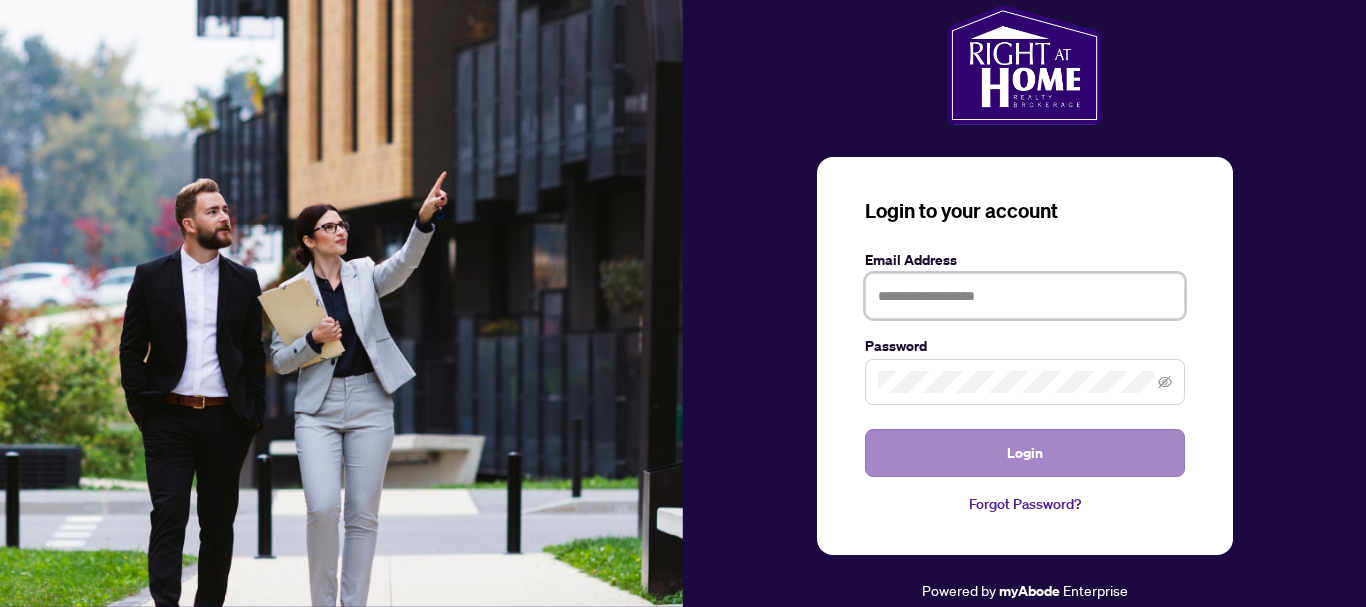 type on "**********" 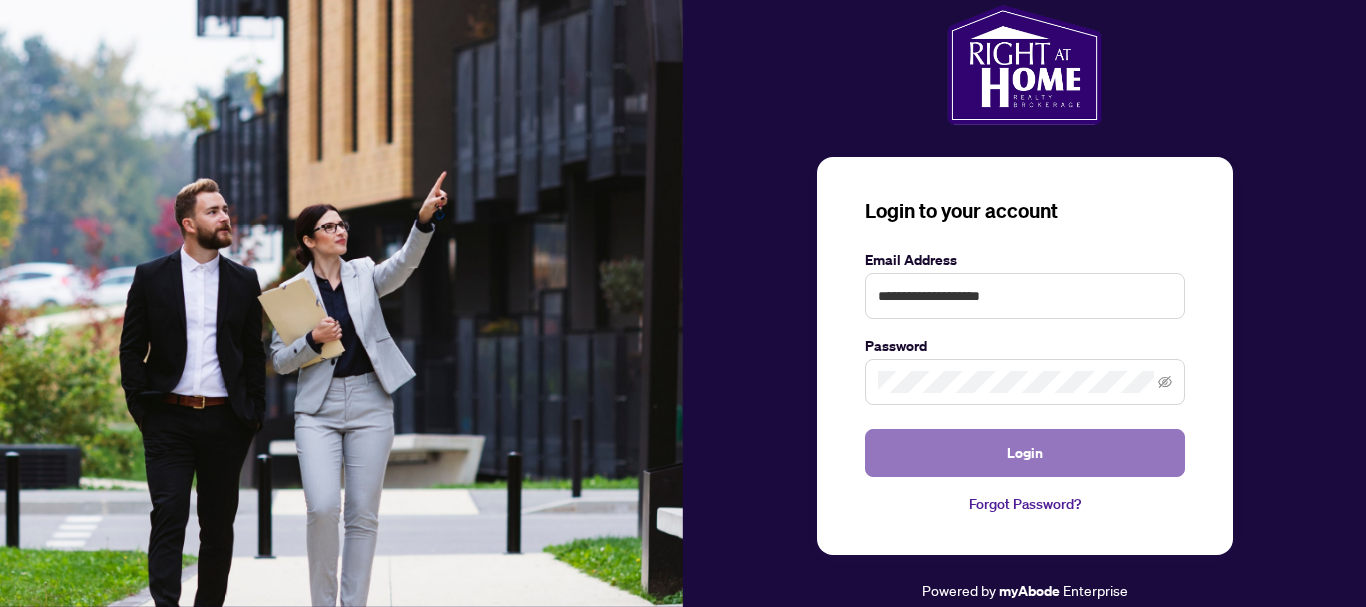 click on "Login" at bounding box center (1025, 453) 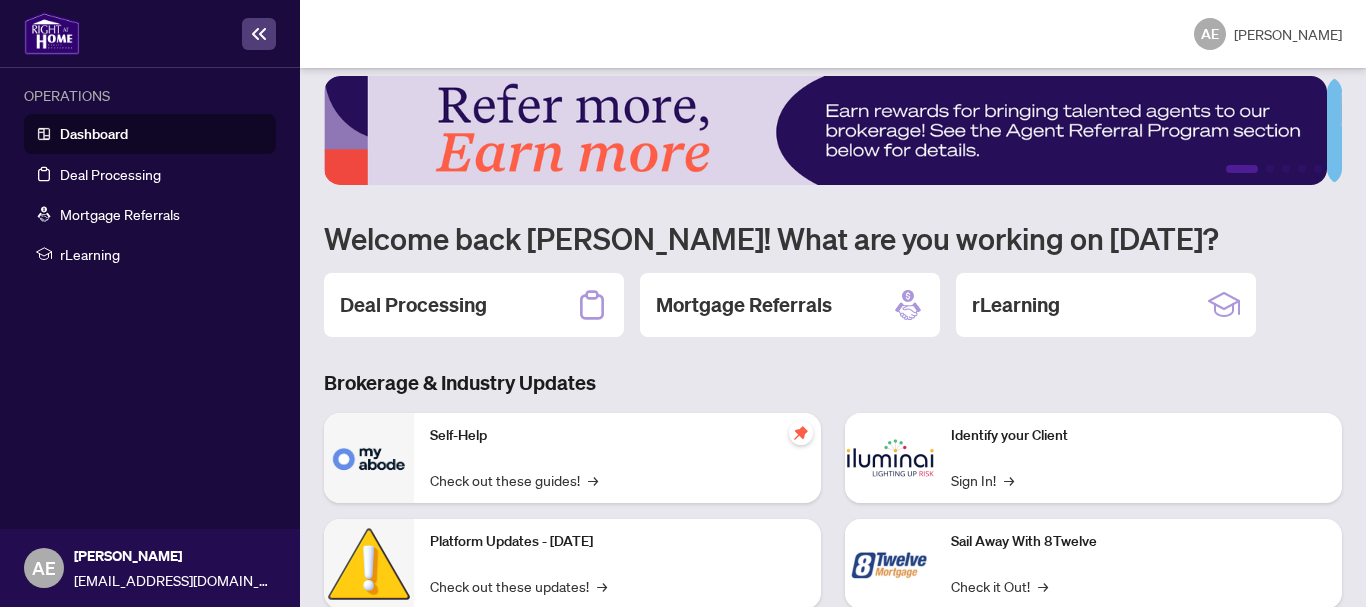 scroll, scrollTop: 0, scrollLeft: 0, axis: both 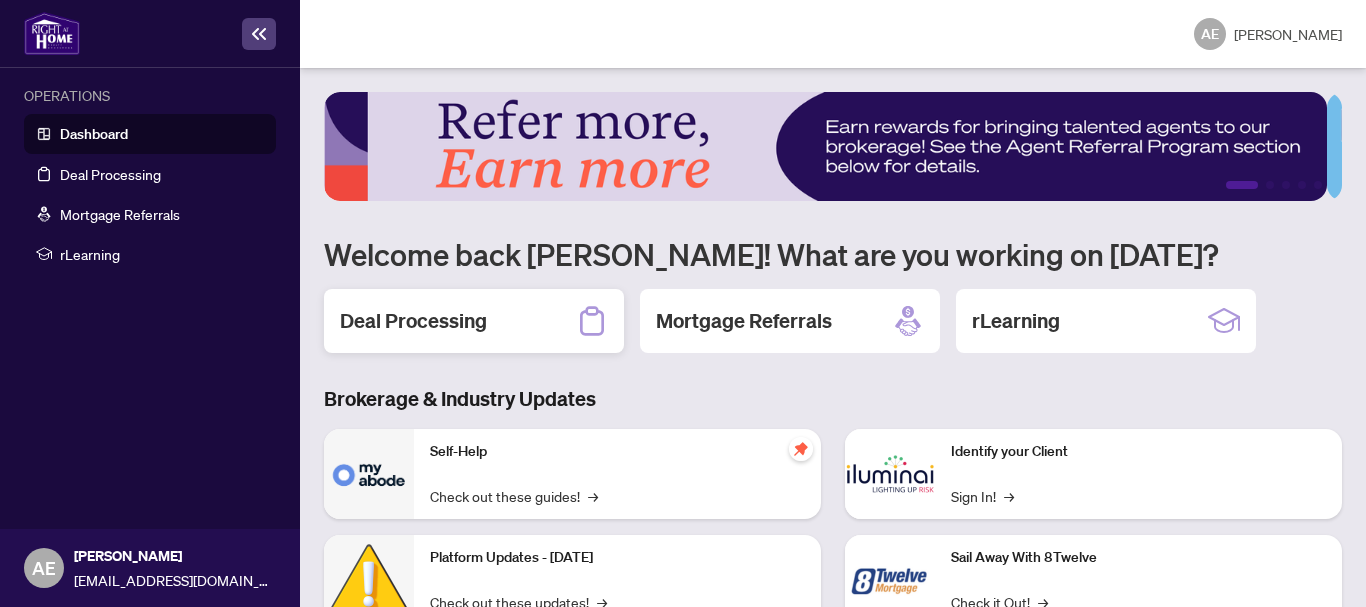 click on "Deal Processing" at bounding box center (413, 321) 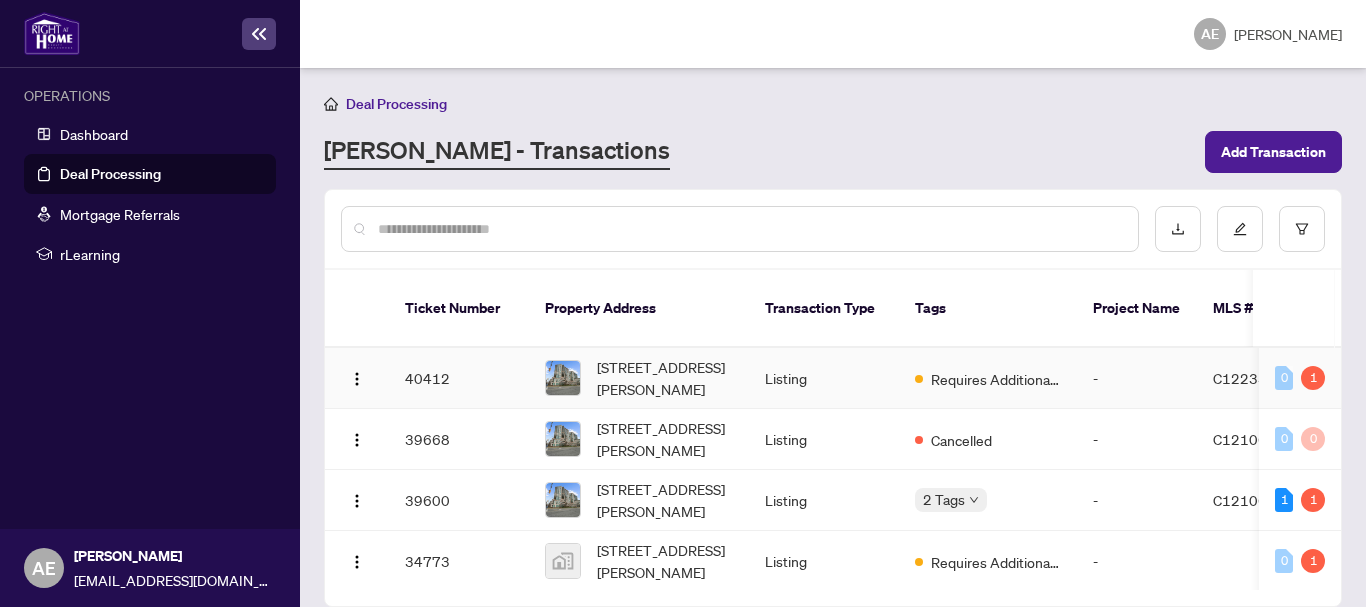 scroll, scrollTop: 69, scrollLeft: 0, axis: vertical 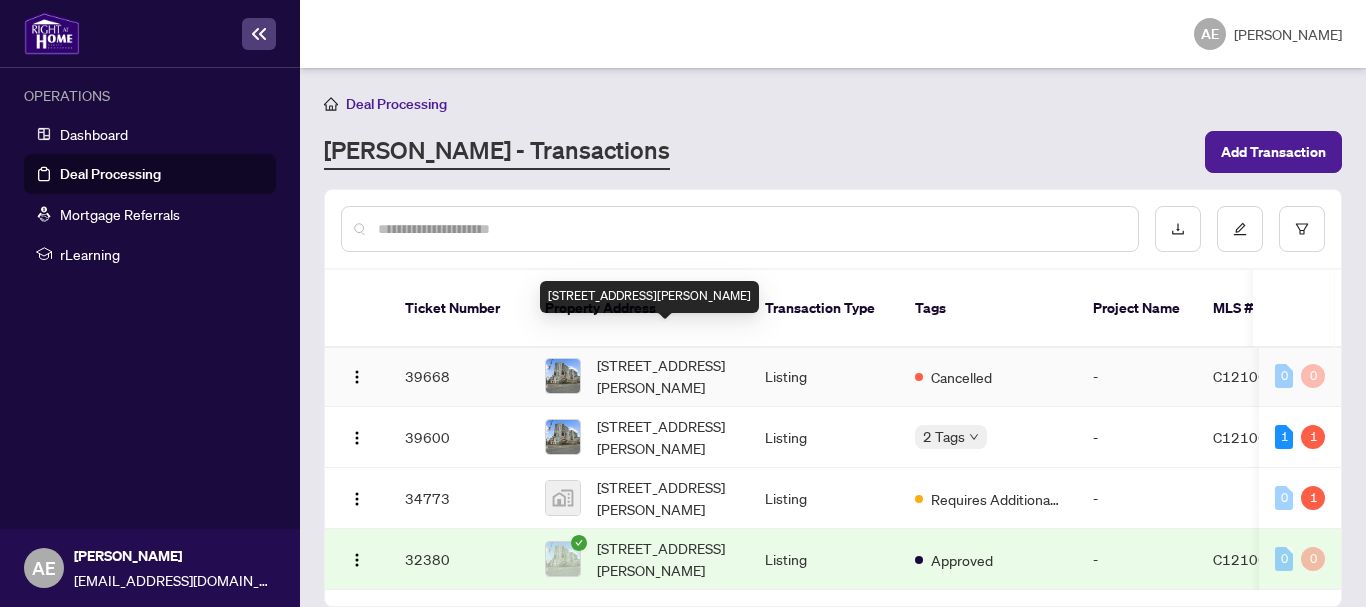 click on "[STREET_ADDRESS][PERSON_NAME]" at bounding box center [665, 376] 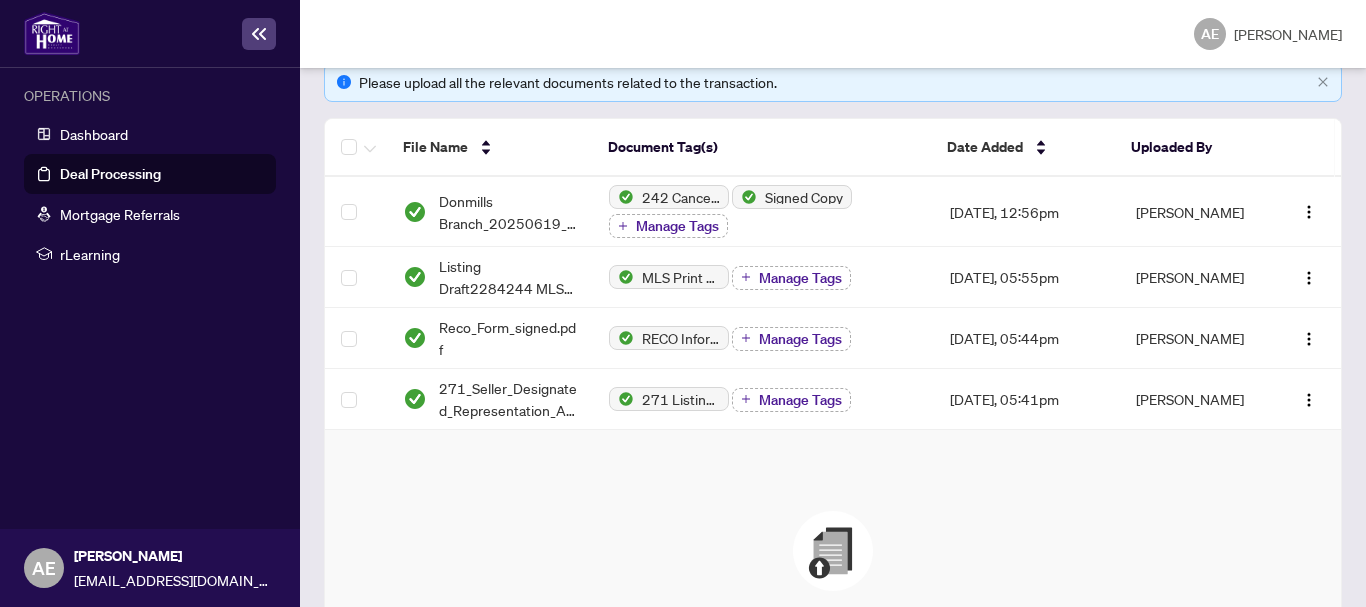 scroll, scrollTop: 300, scrollLeft: 0, axis: vertical 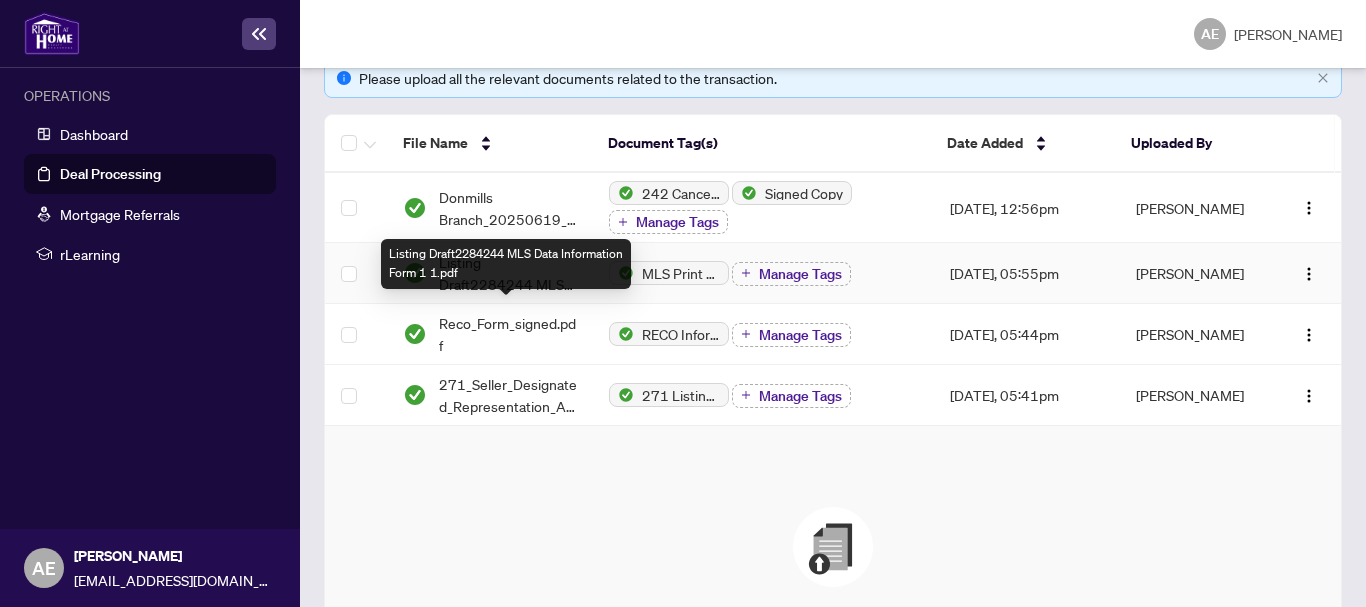 click on "Listing Draft2284244 MLS Data Information Form 1 1.pdf" at bounding box center (508, 273) 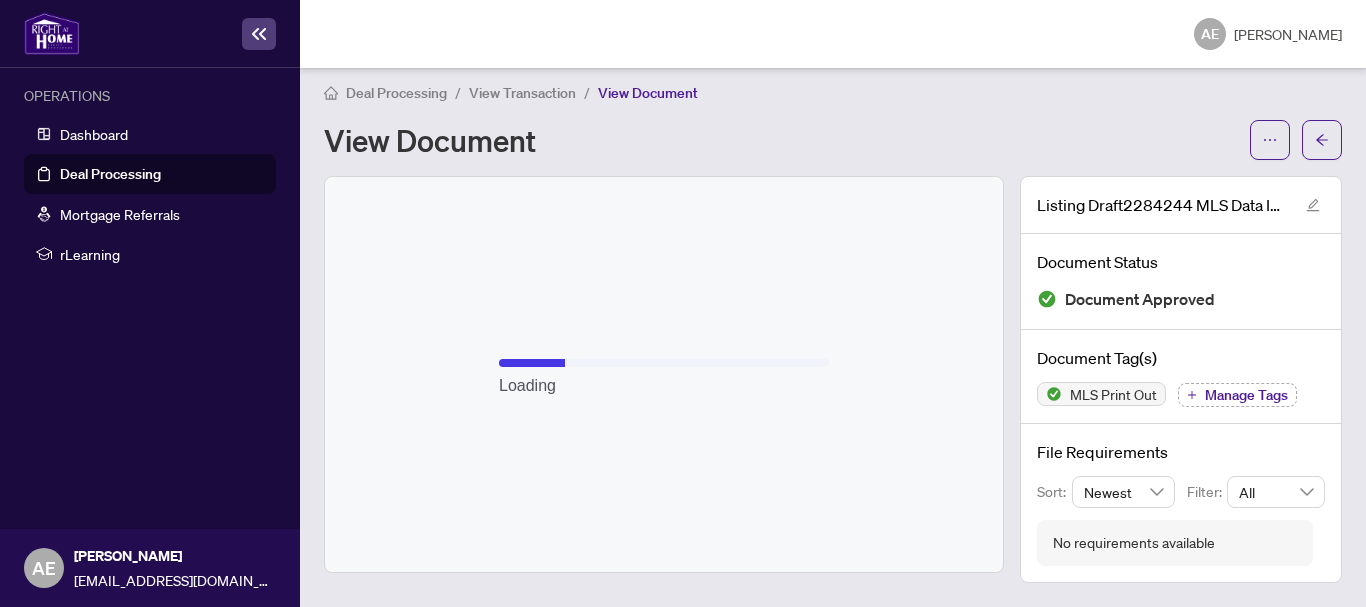 scroll, scrollTop: 9, scrollLeft: 0, axis: vertical 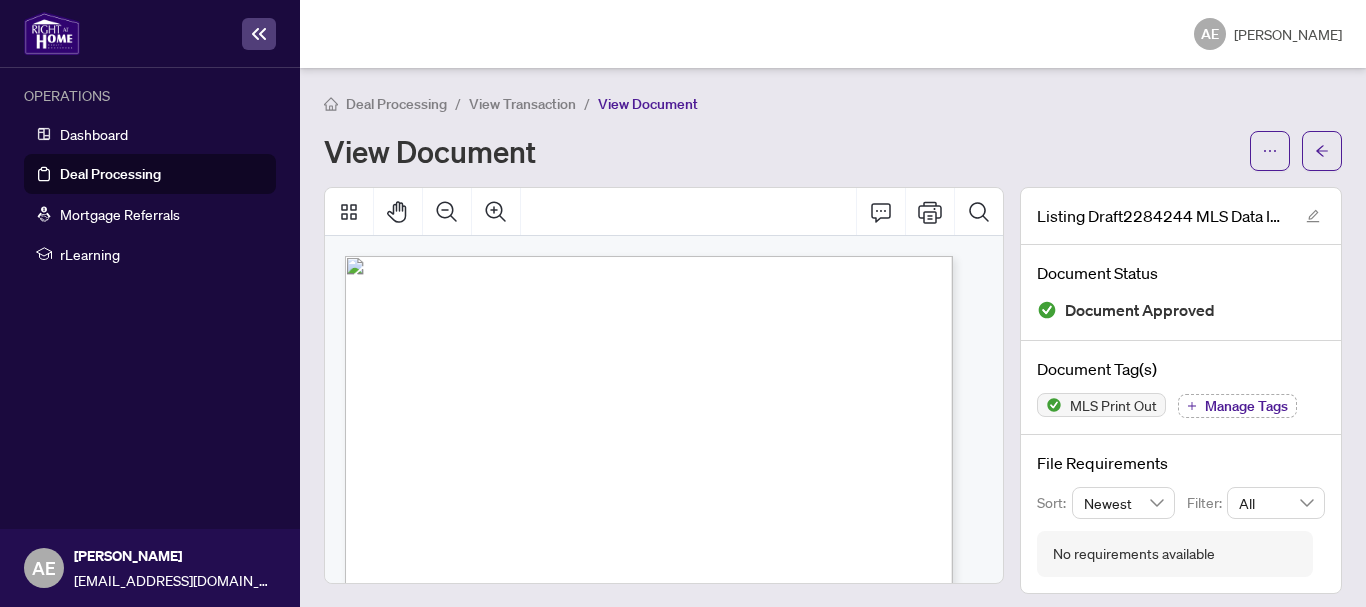 click on "View Document" at bounding box center (648, 104) 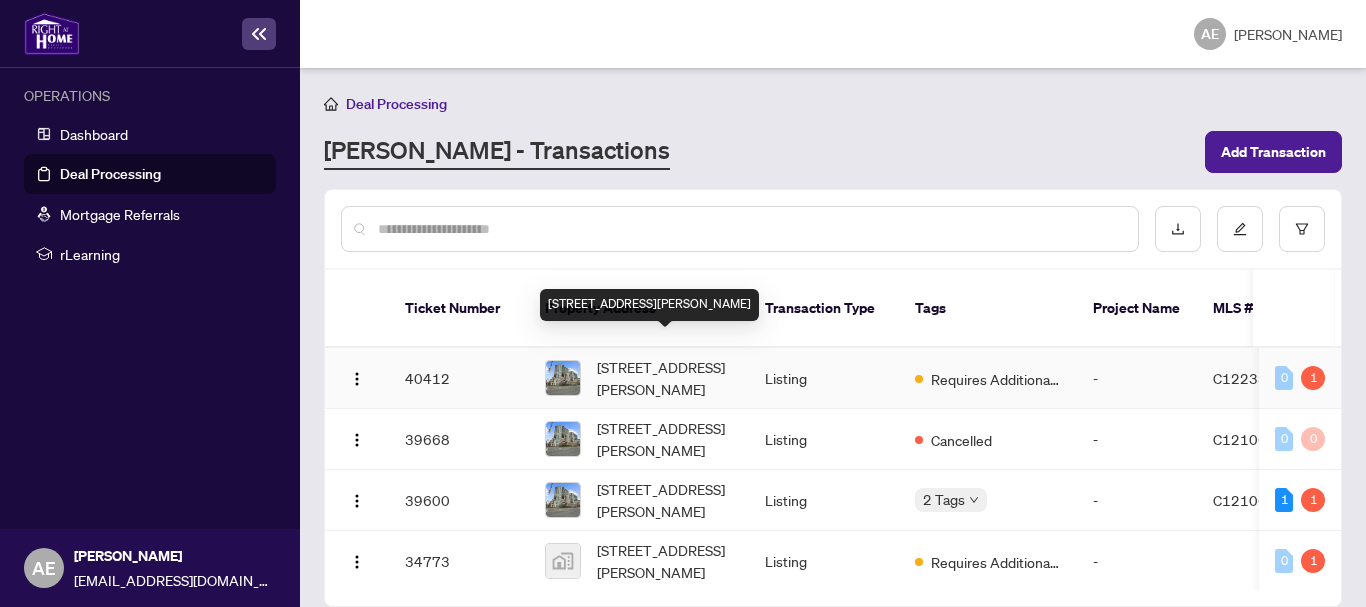 click on "[STREET_ADDRESS][PERSON_NAME]" at bounding box center [665, 378] 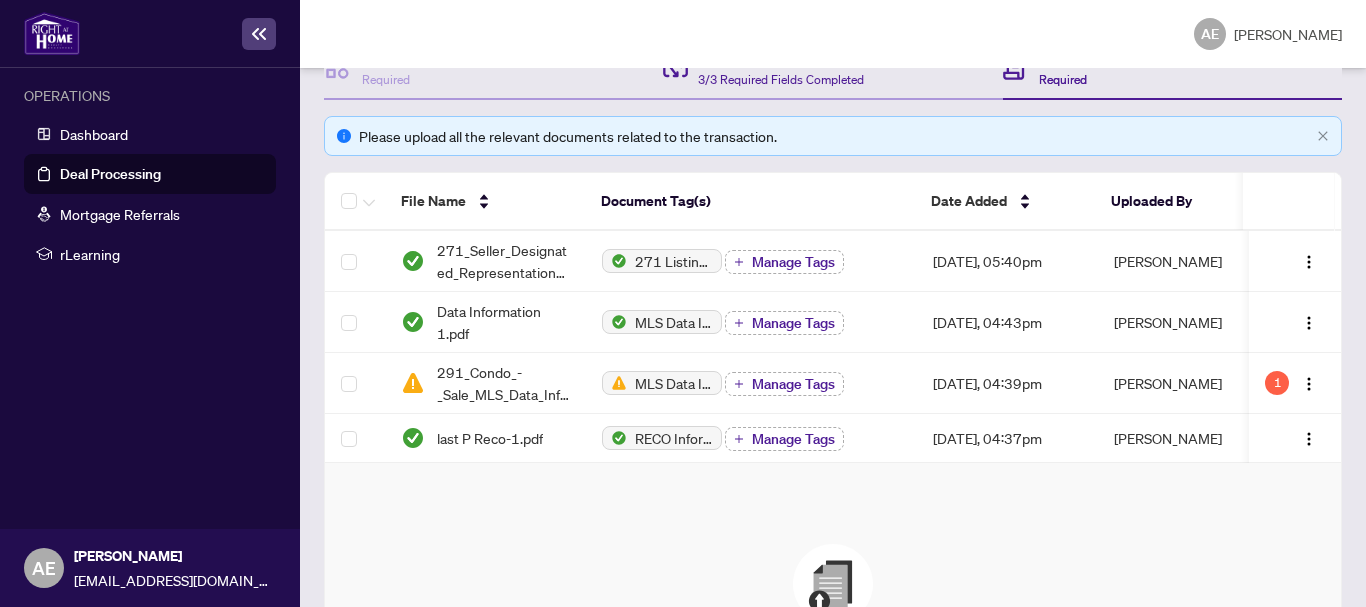 scroll, scrollTop: 400, scrollLeft: 0, axis: vertical 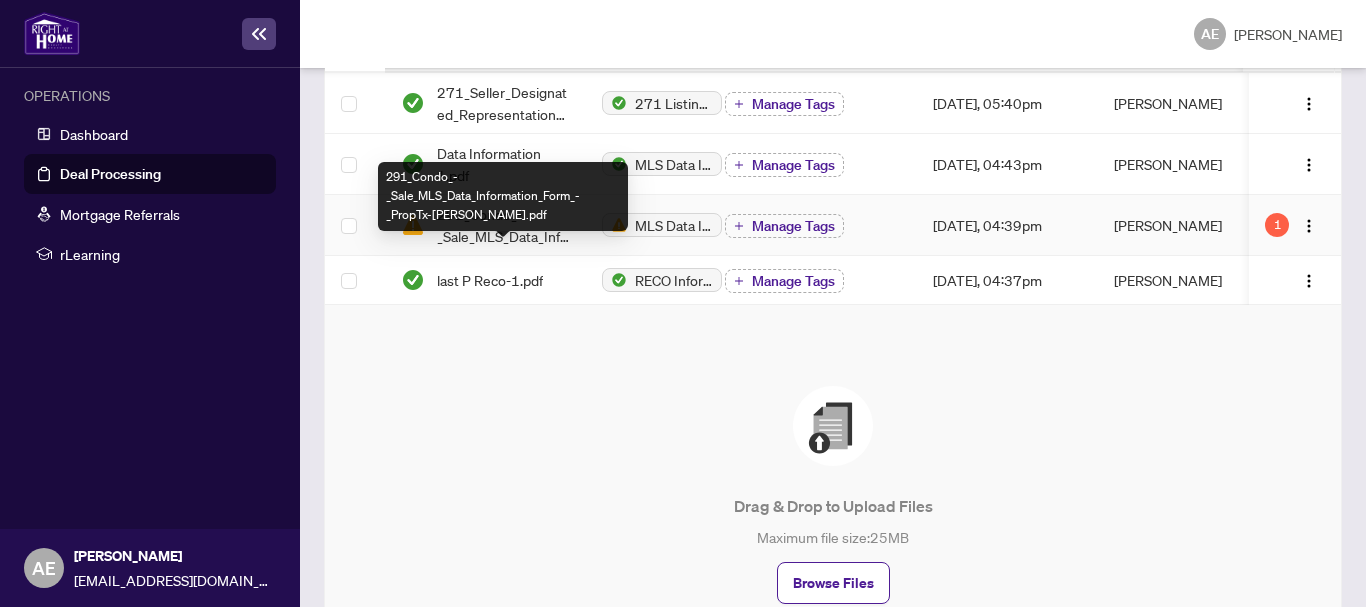 click on "291_Condo_-_Sale_MLS_Data_Information_Form_-_PropTx-[PERSON_NAME].pdf" at bounding box center (503, 225) 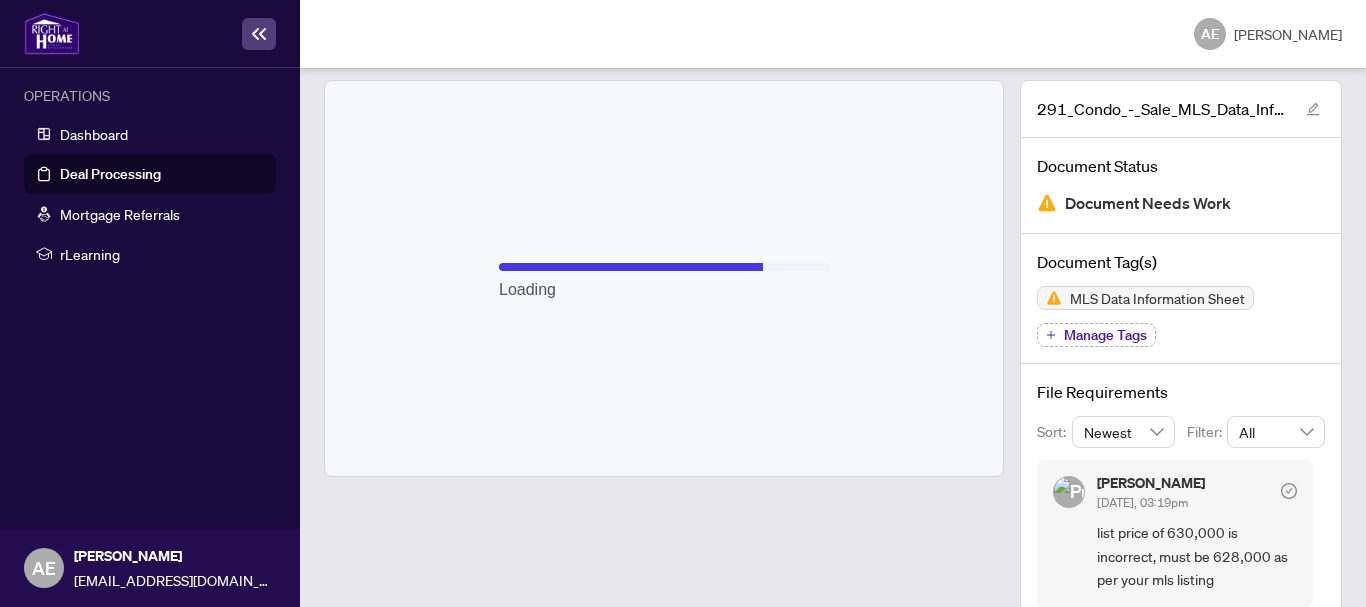 scroll, scrollTop: 142, scrollLeft: 0, axis: vertical 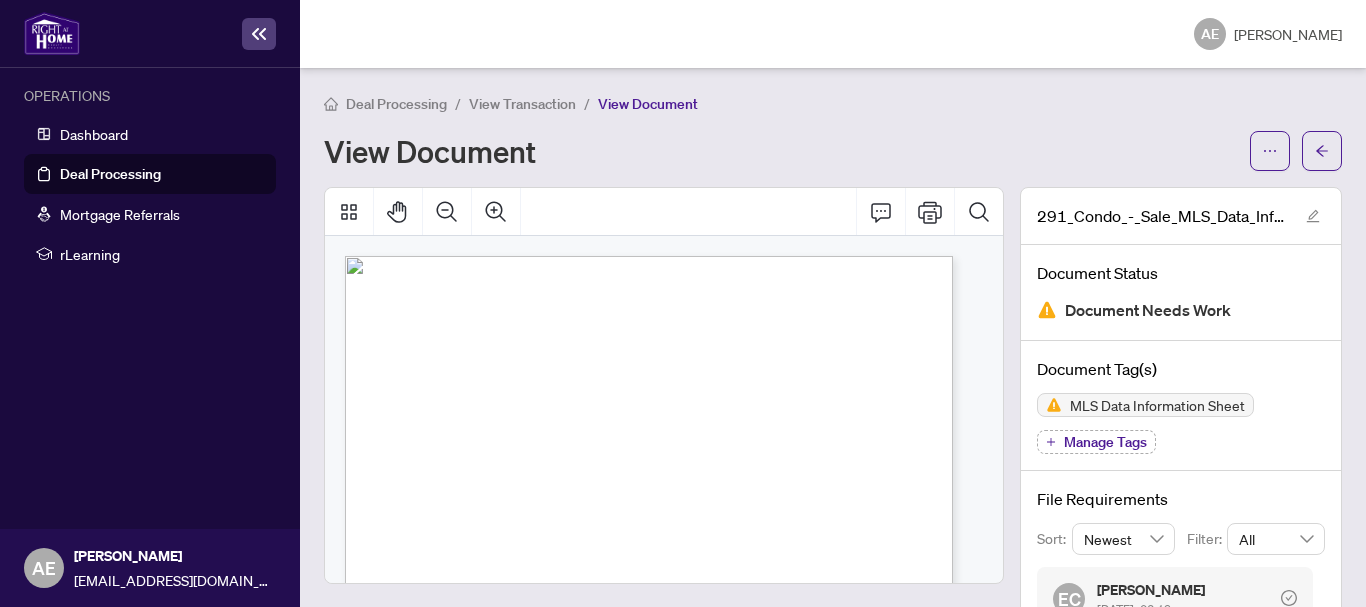 click on "Deal Processing" at bounding box center [110, 174] 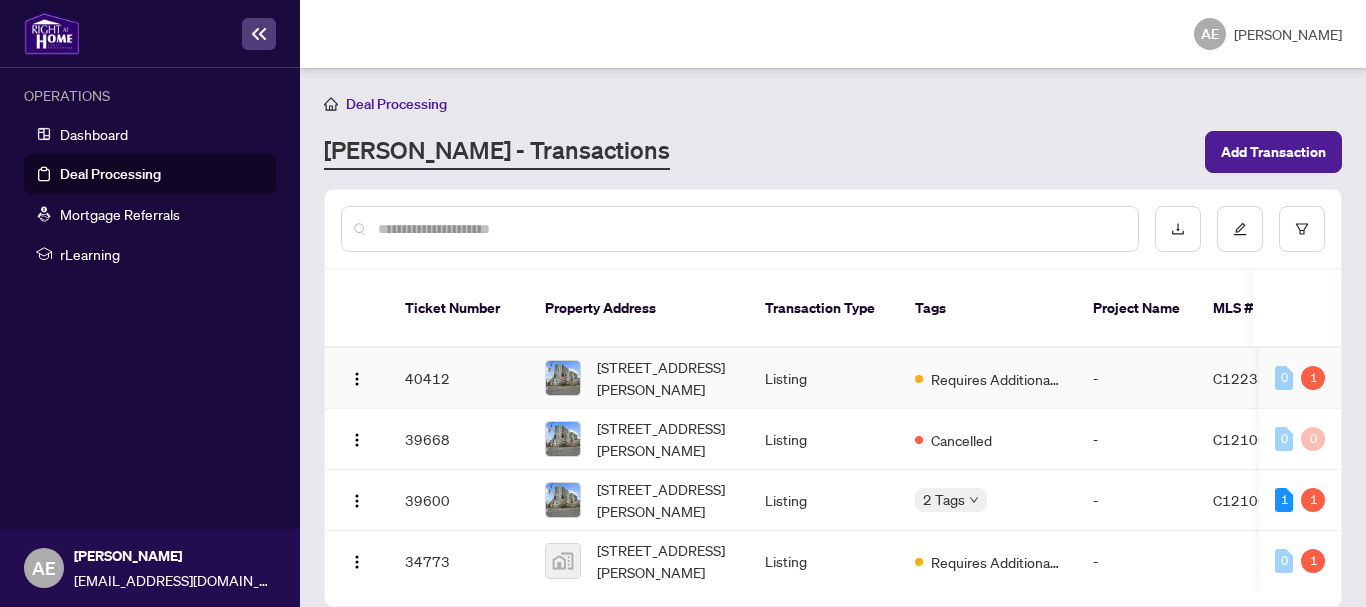 scroll, scrollTop: 69, scrollLeft: 0, axis: vertical 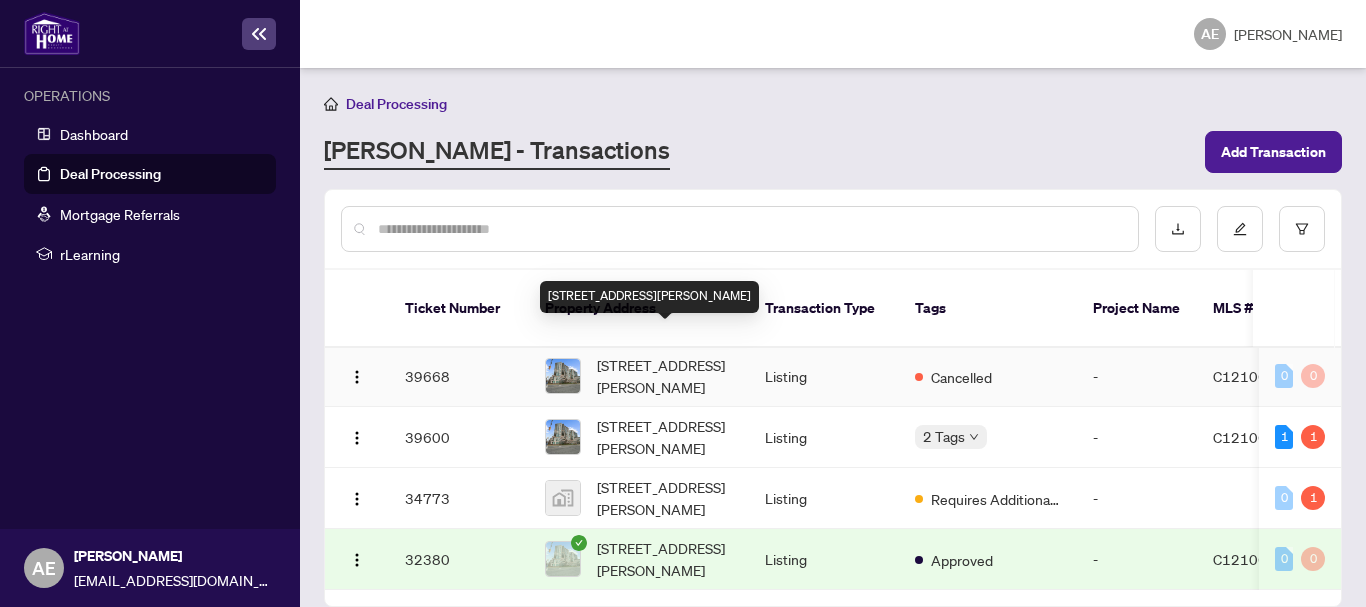 click on "[STREET_ADDRESS][PERSON_NAME]" at bounding box center (665, 376) 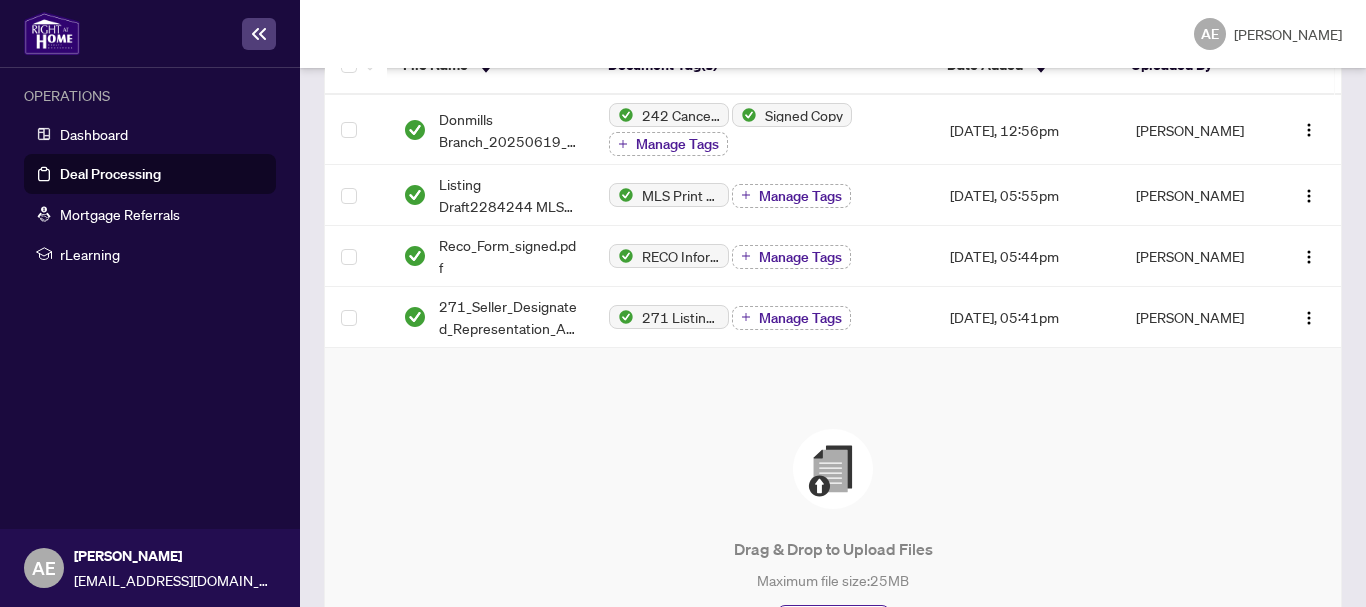 scroll, scrollTop: 400, scrollLeft: 0, axis: vertical 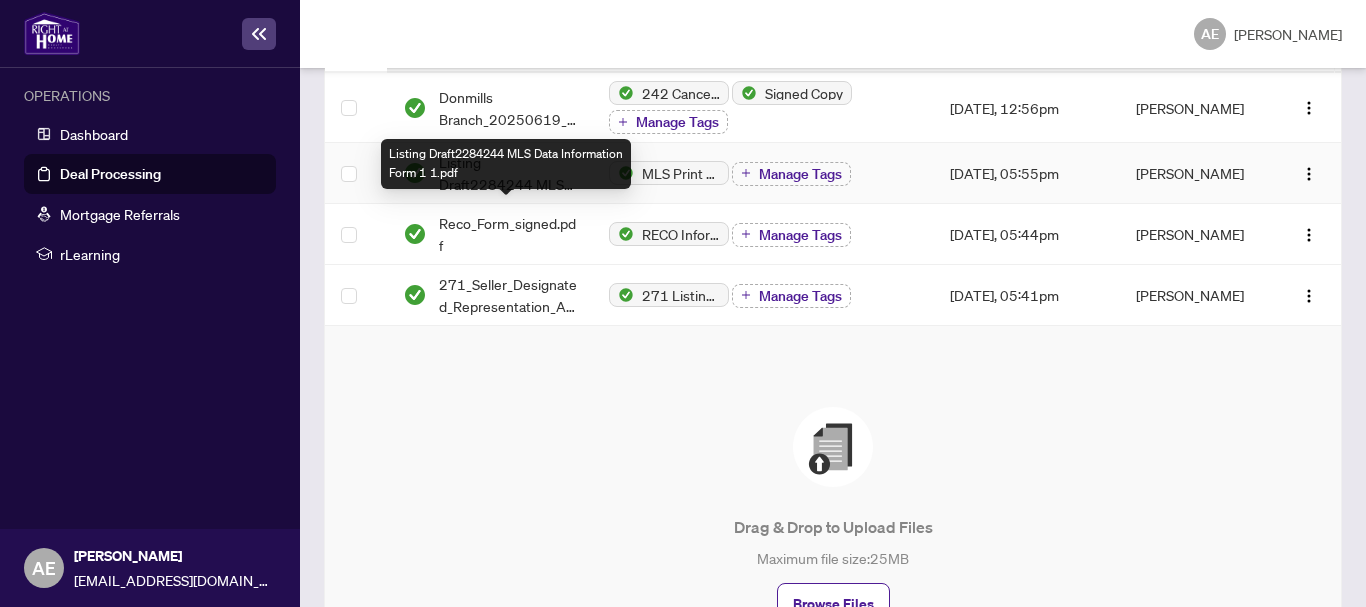 click on "Listing Draft2284244 MLS Data Information Form 1 1.pdf" at bounding box center [508, 173] 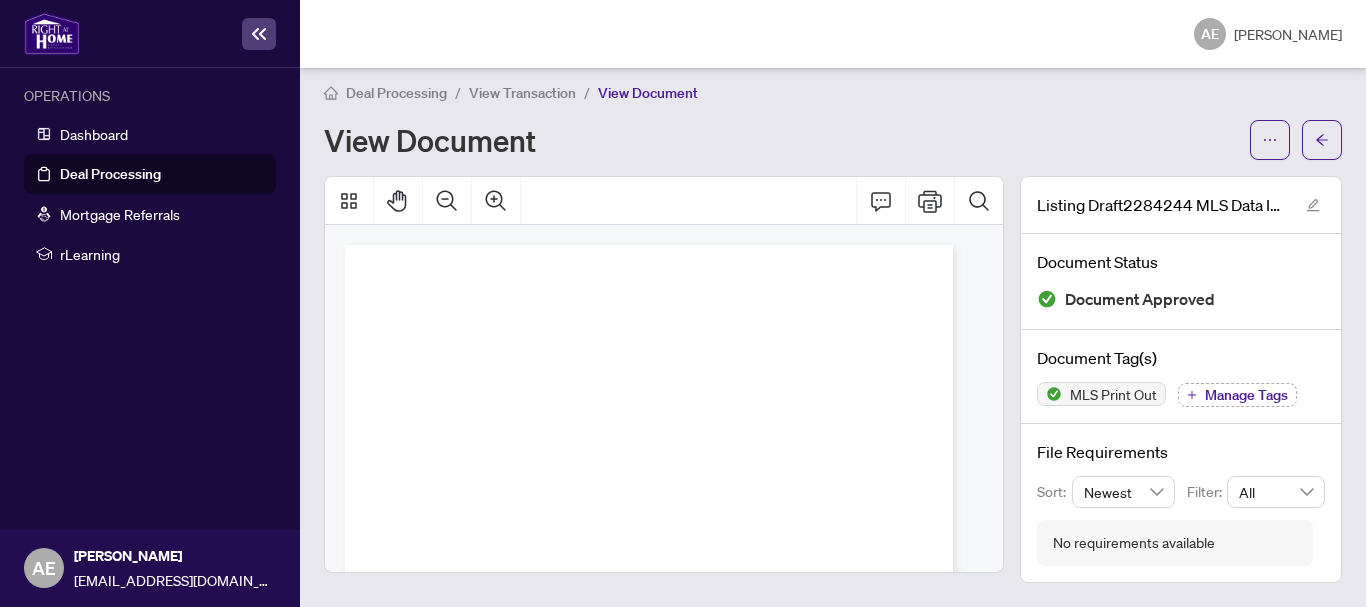 scroll, scrollTop: 9, scrollLeft: 0, axis: vertical 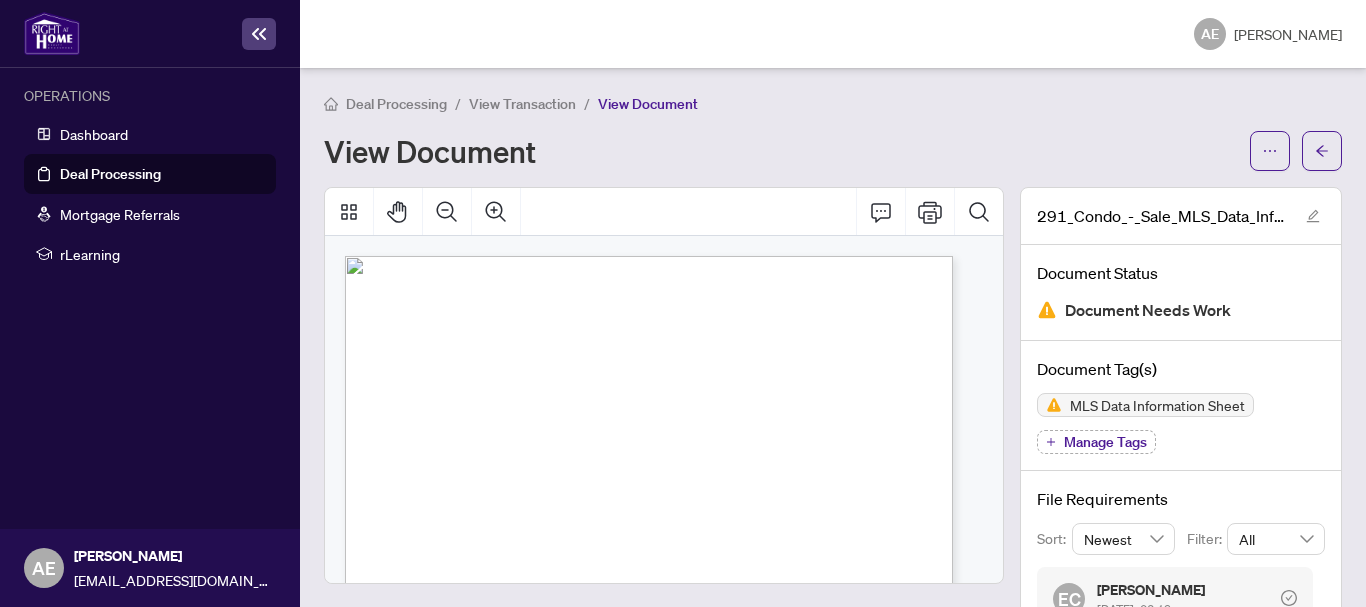 click on "Deal Processing" at bounding box center [110, 174] 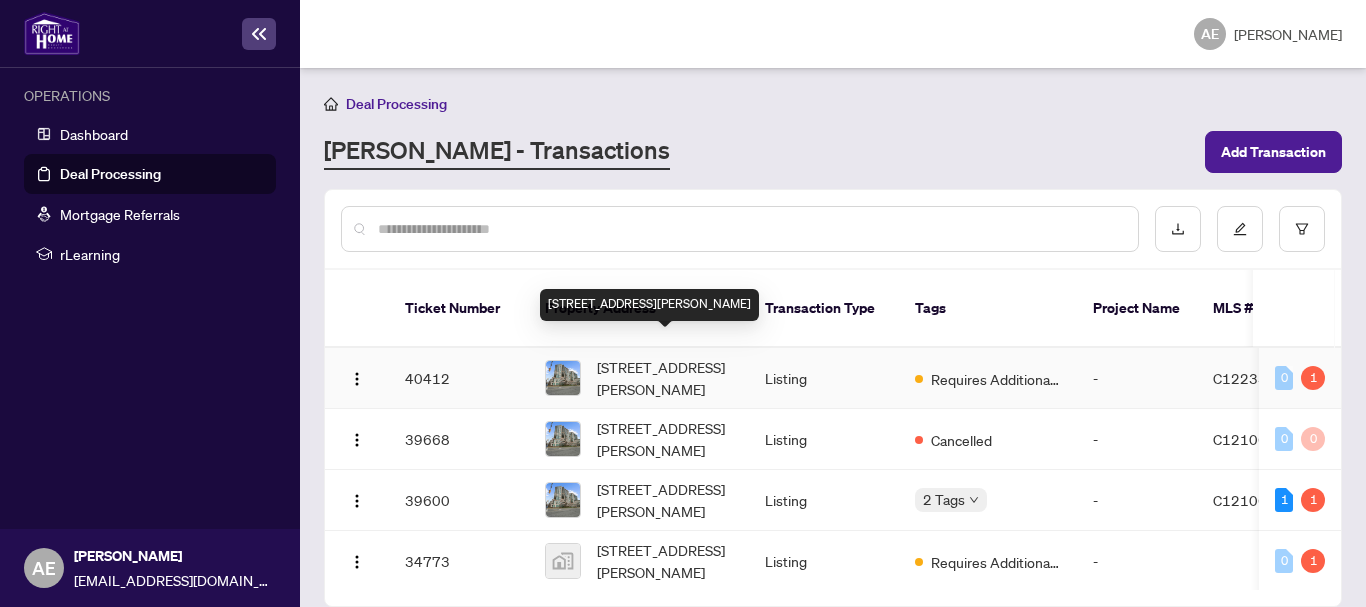 click on "[STREET_ADDRESS][PERSON_NAME]" at bounding box center (665, 378) 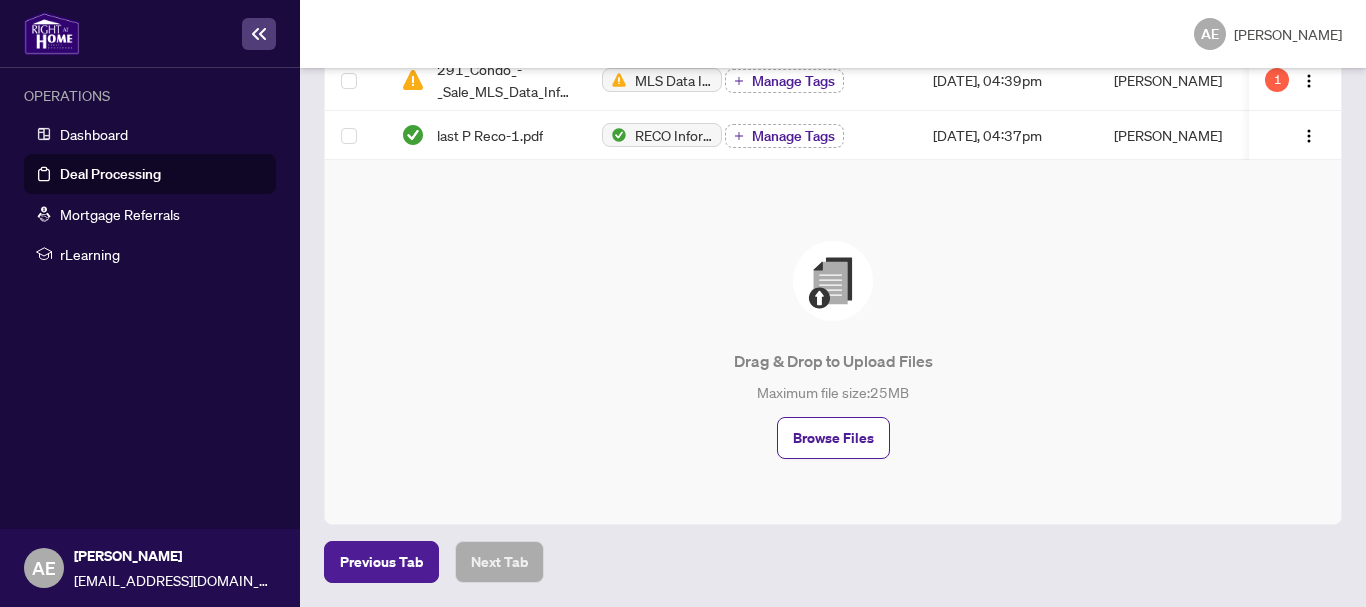 scroll, scrollTop: 592, scrollLeft: 0, axis: vertical 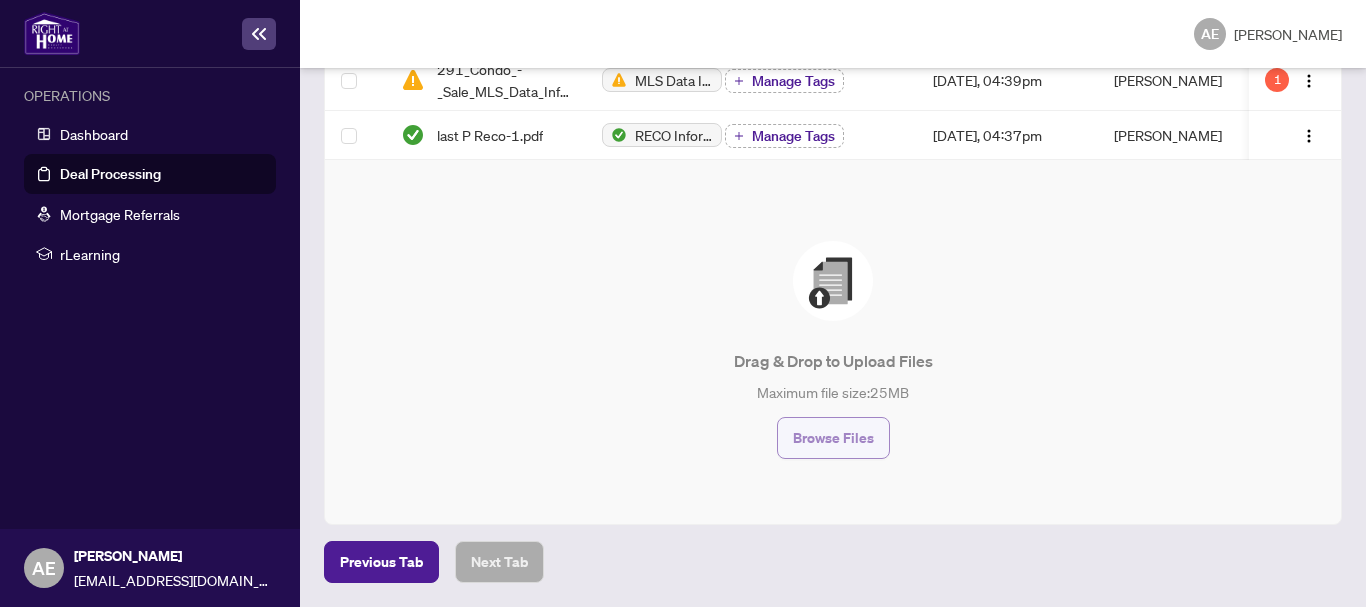 click on "Browse Files" at bounding box center [833, 438] 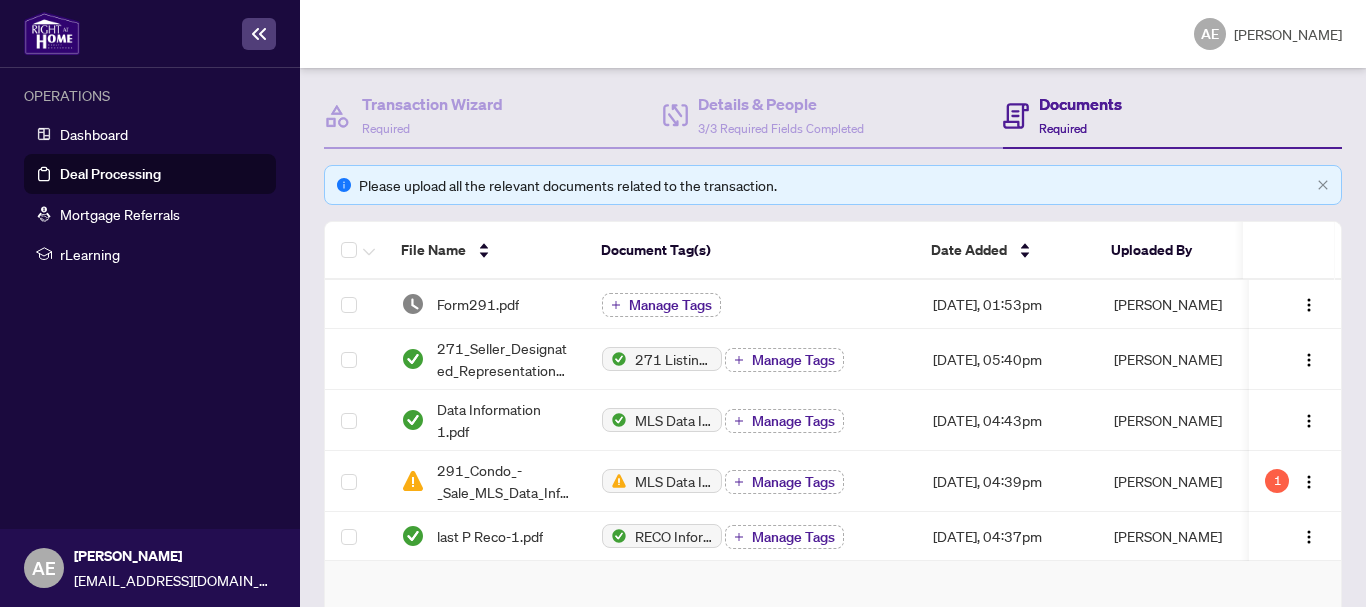 scroll, scrollTop: 192, scrollLeft: 0, axis: vertical 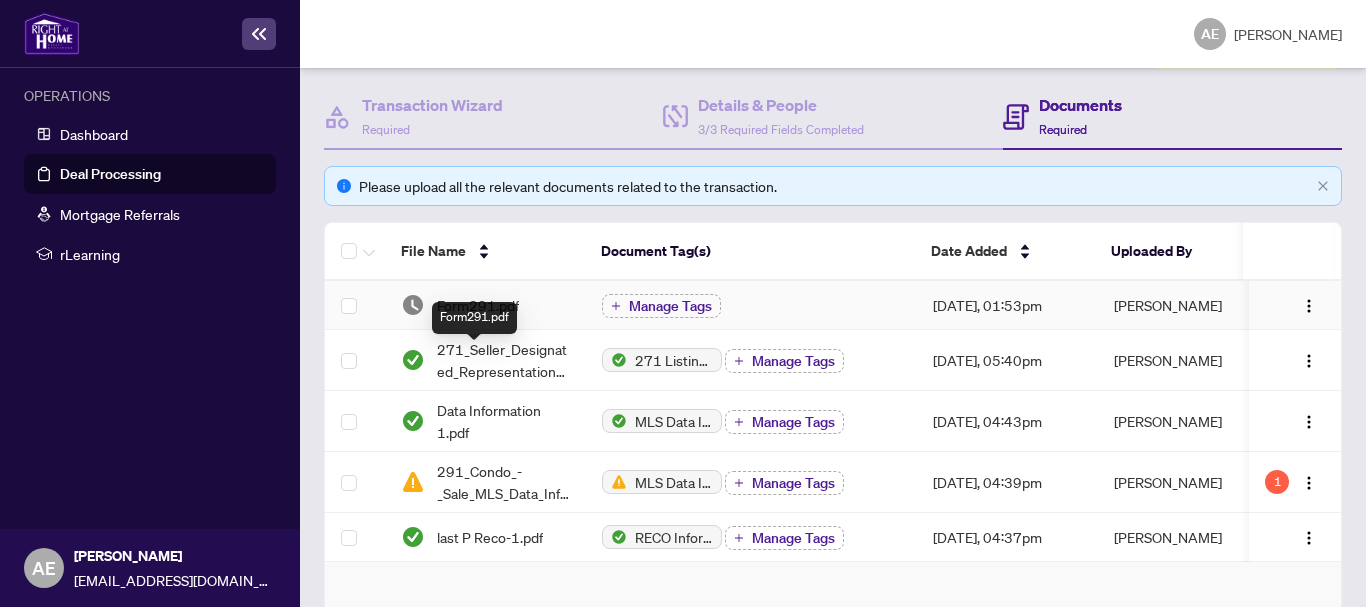 click on "Form291.pdf" at bounding box center [478, 305] 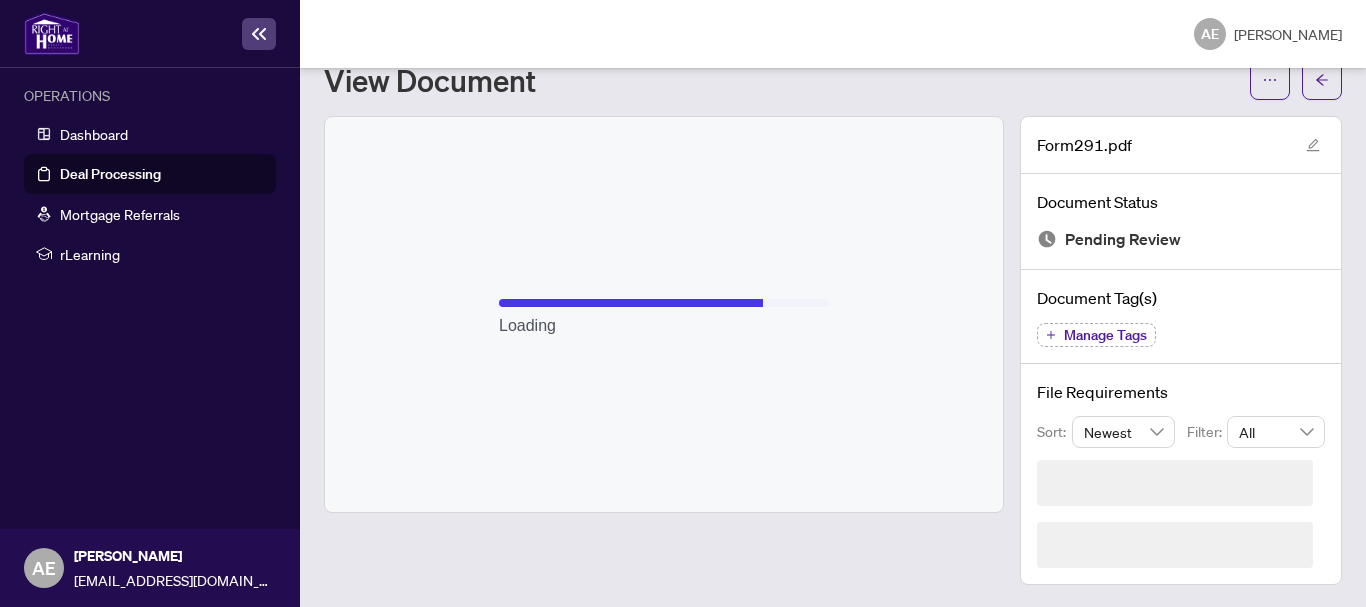 scroll, scrollTop: 9, scrollLeft: 0, axis: vertical 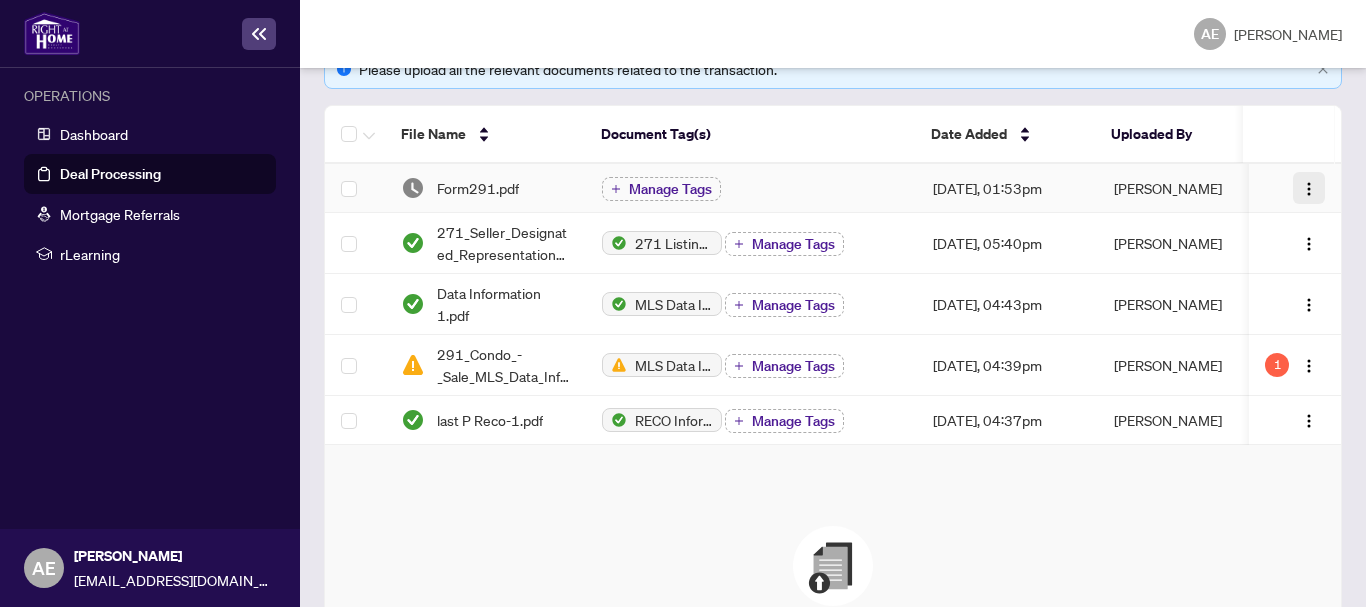 click at bounding box center [1309, 189] 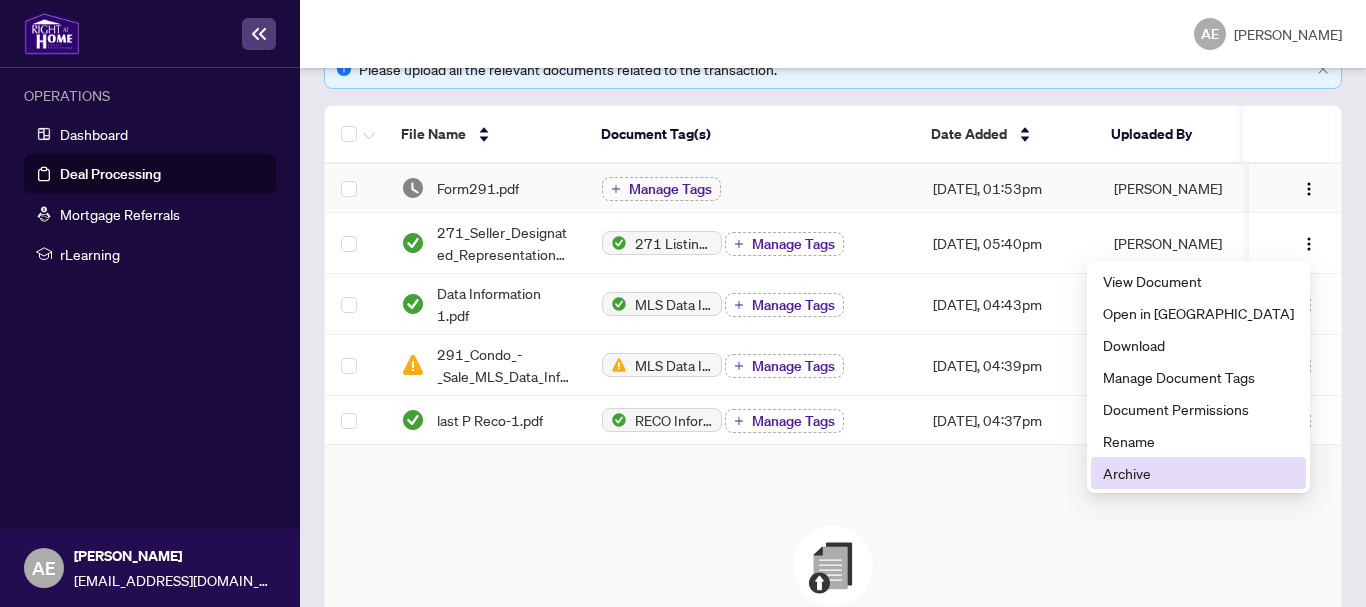 click on "Archive" at bounding box center (1198, 473) 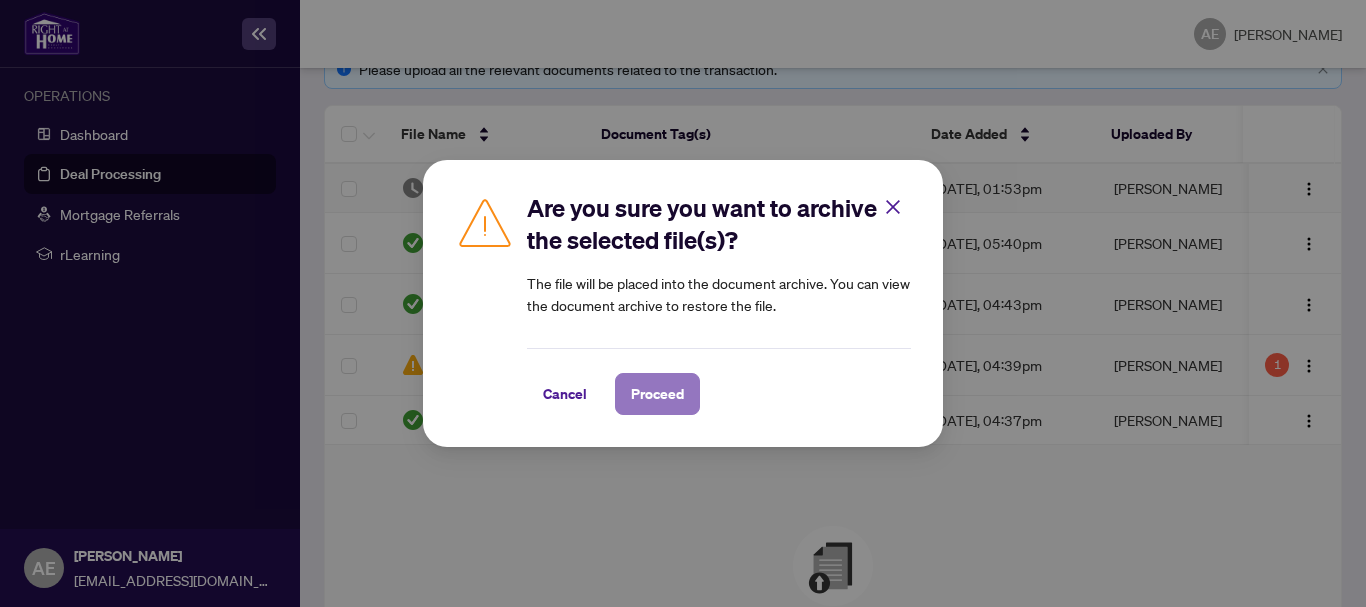 click on "Proceed" at bounding box center [657, 394] 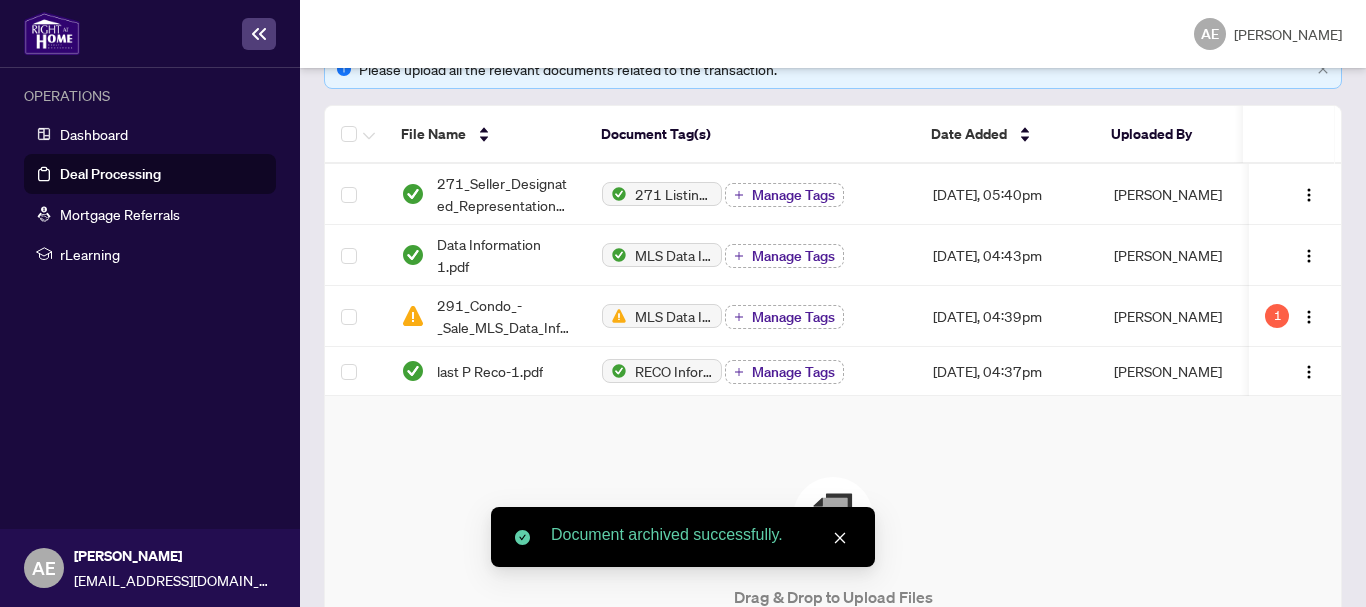 scroll, scrollTop: 592, scrollLeft: 0, axis: vertical 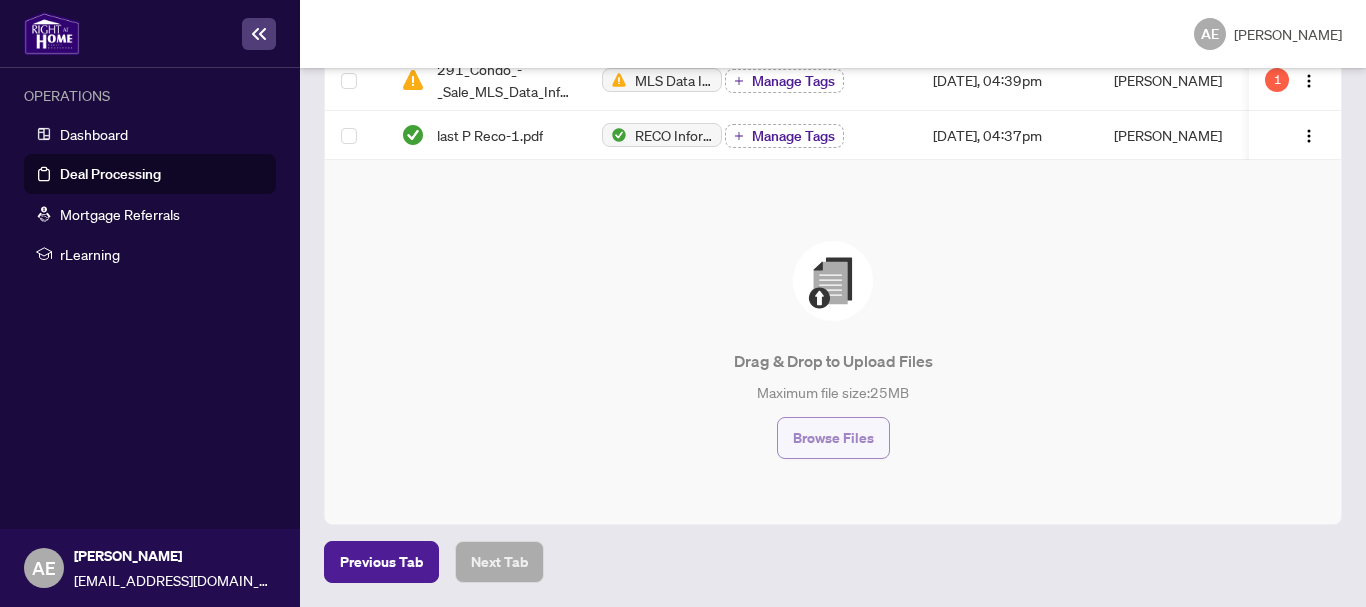 click on "Browse Files" at bounding box center (833, 438) 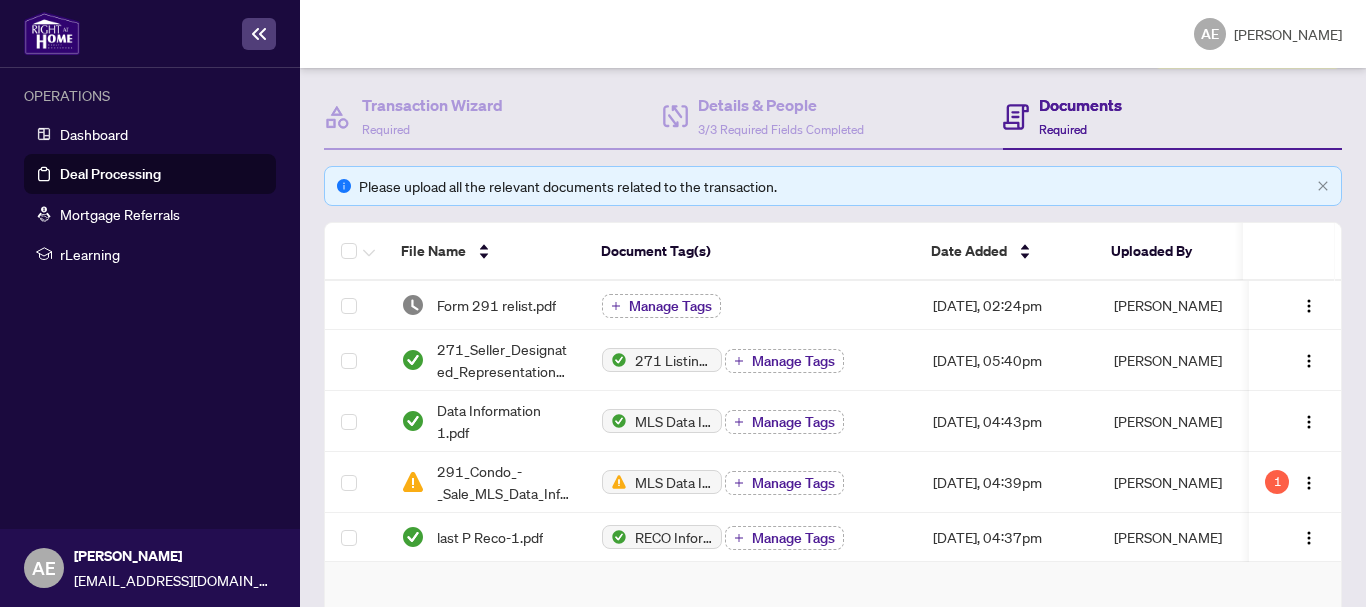 scroll, scrollTop: 0, scrollLeft: 0, axis: both 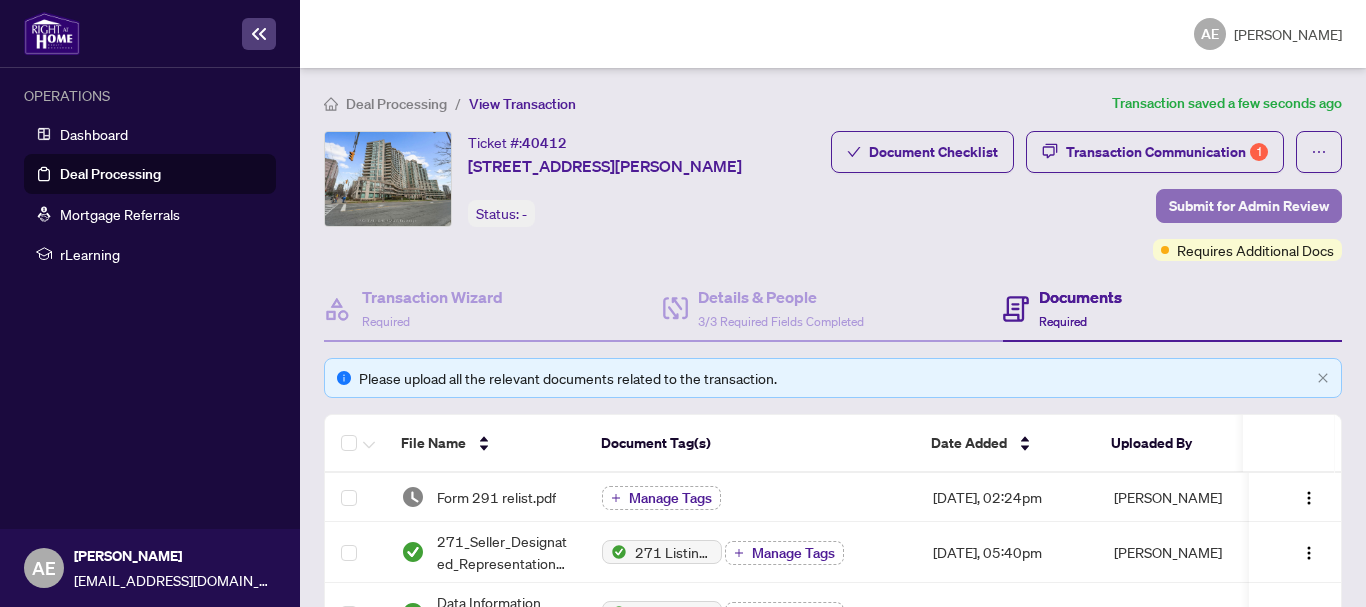 click on "Submit for Admin Review" at bounding box center [1249, 206] 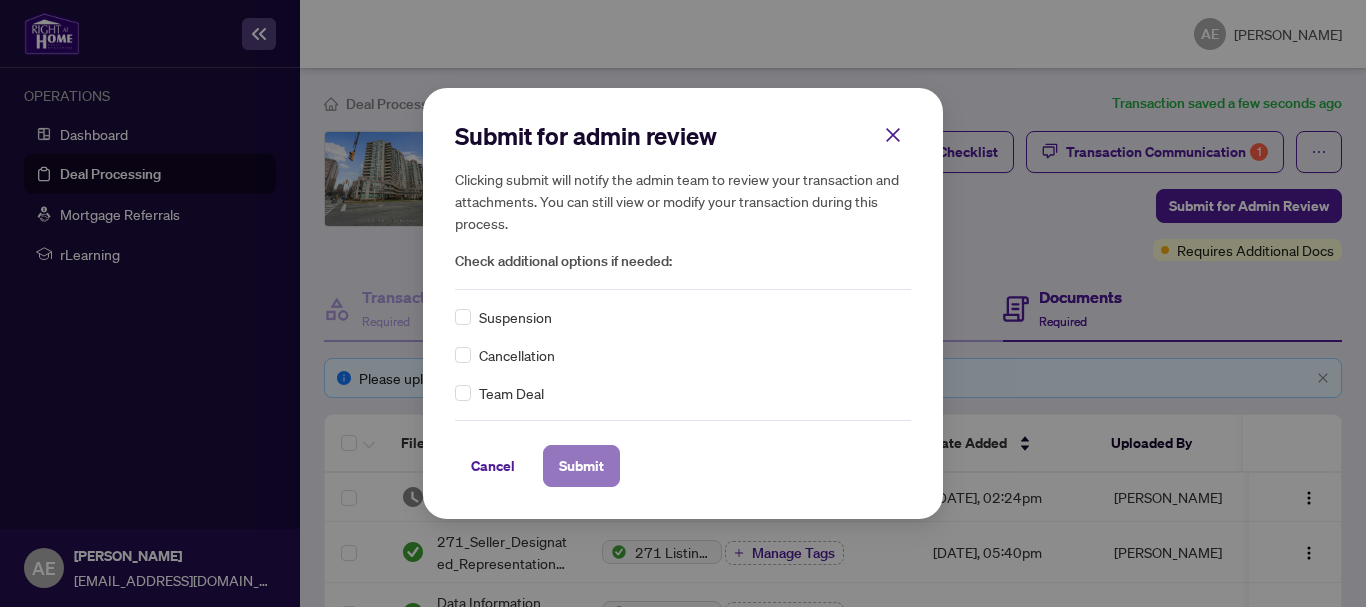 click on "Submit" at bounding box center (581, 466) 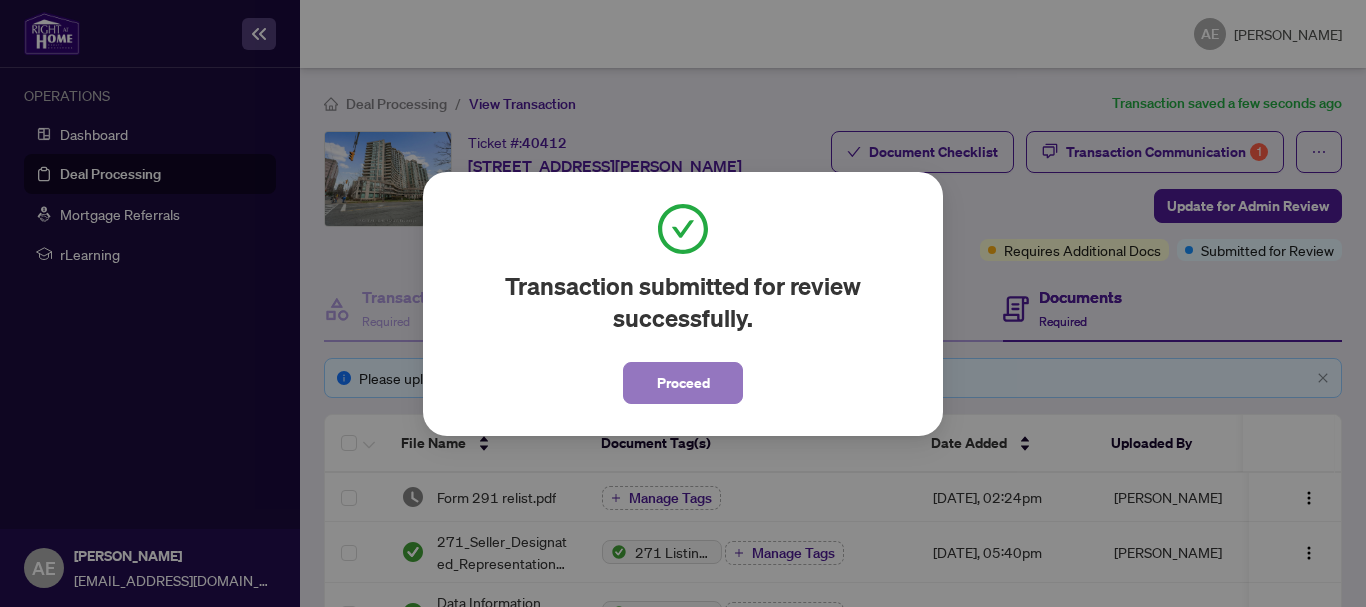 click on "Proceed" at bounding box center (683, 383) 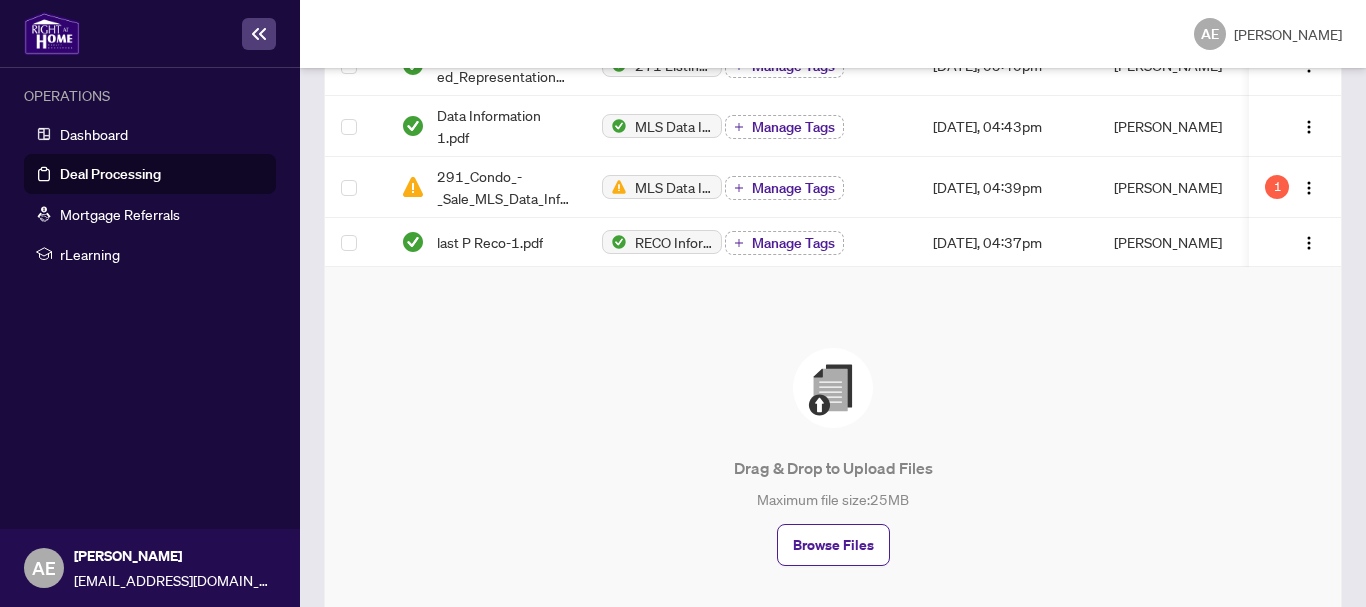 scroll, scrollTop: 141, scrollLeft: 0, axis: vertical 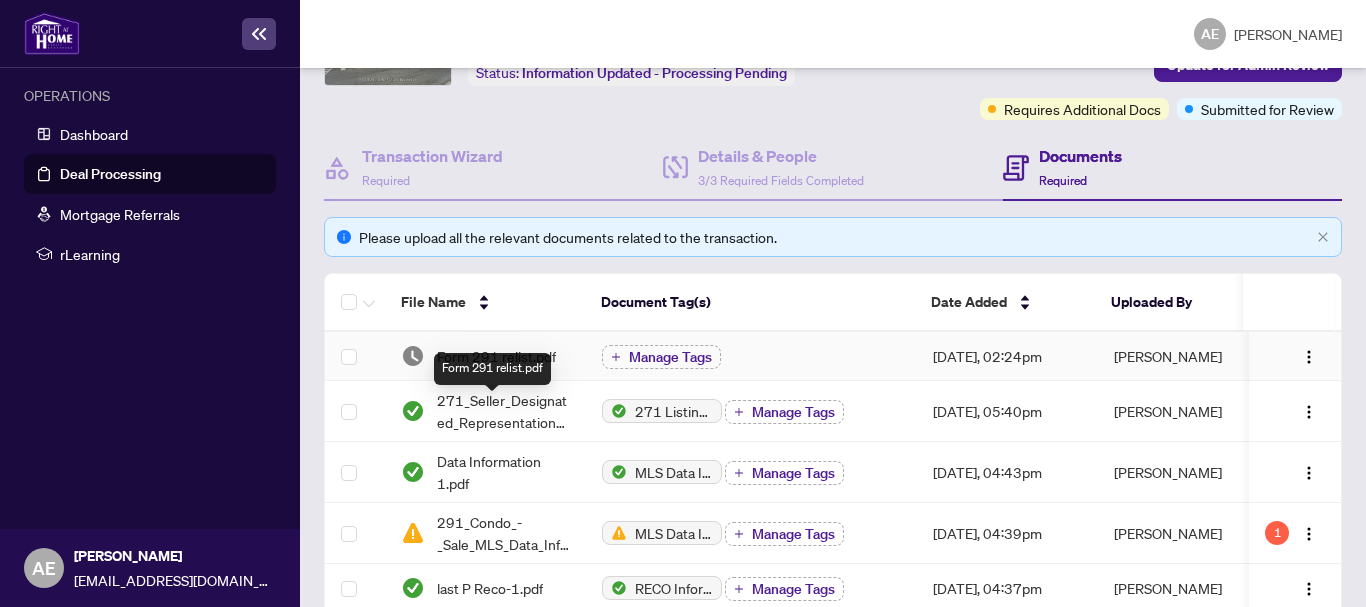click on "Form 291 relist.pdf" at bounding box center (496, 356) 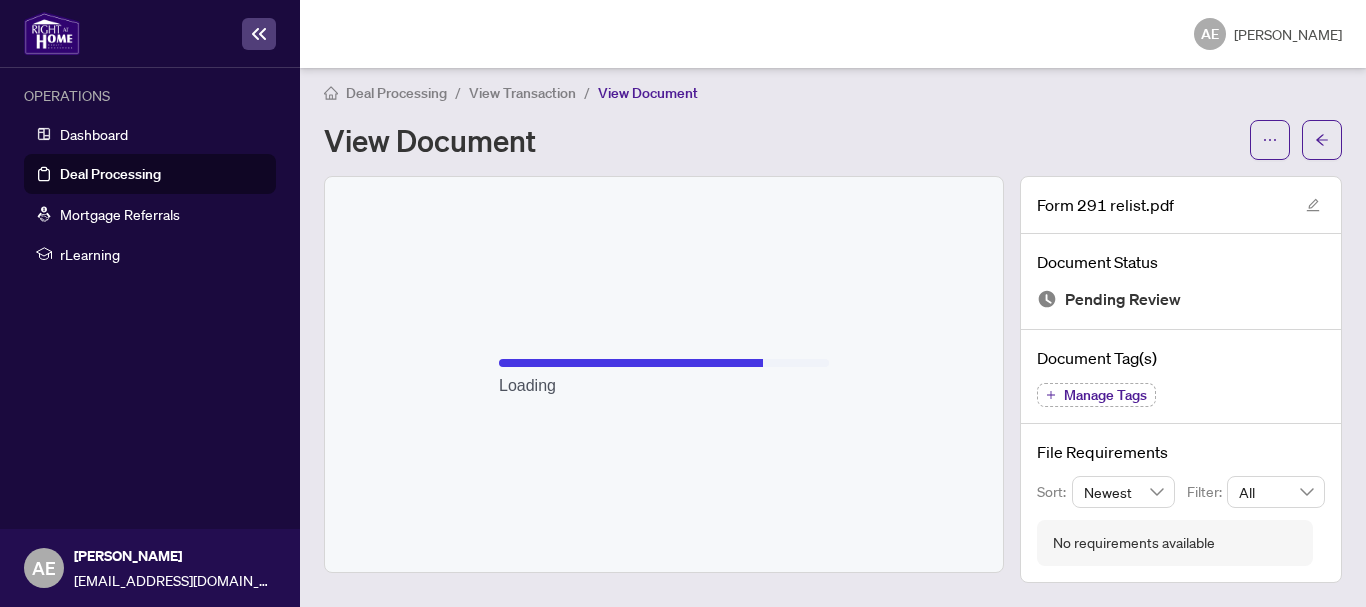 scroll, scrollTop: 9, scrollLeft: 0, axis: vertical 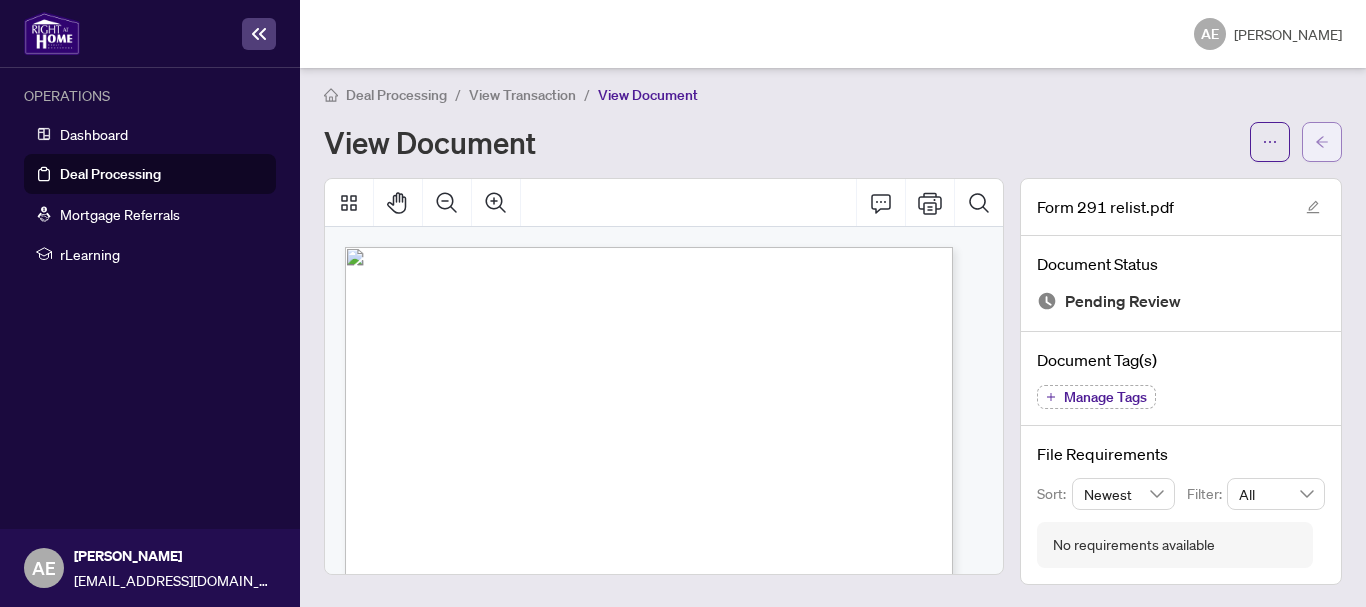 click 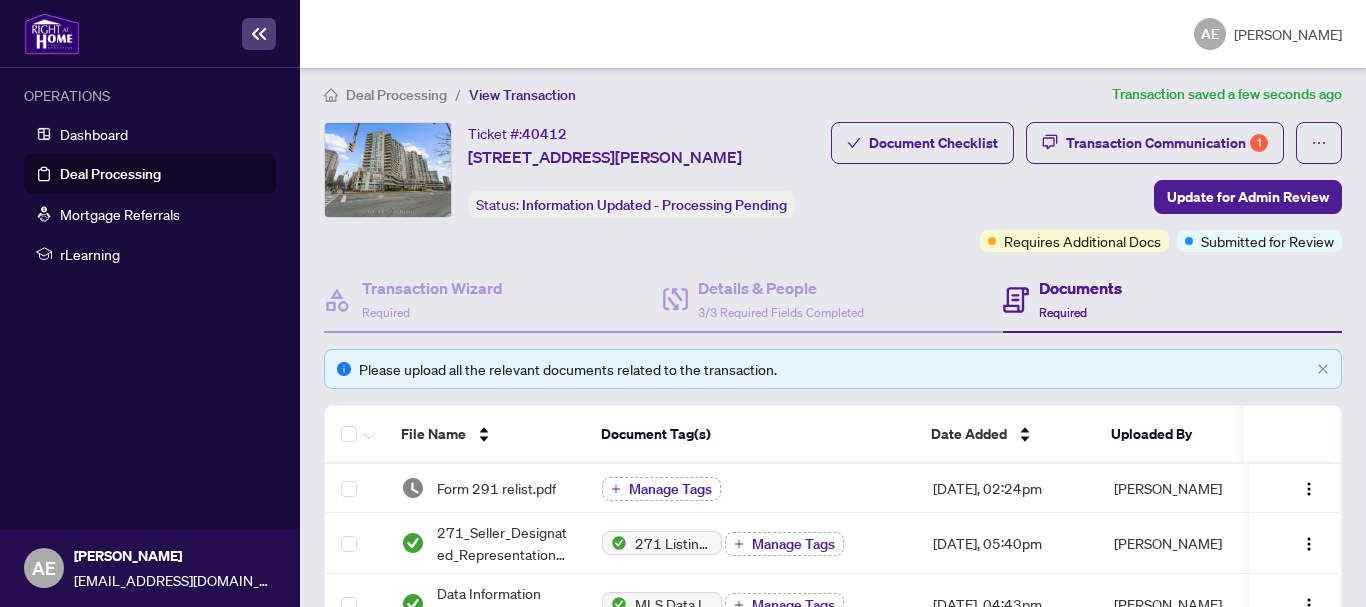 click on "Document Checklist Transaction Communication 1 Update for Admin Review Requires Additional Docs Submitted for Review" at bounding box center (1079, 187) 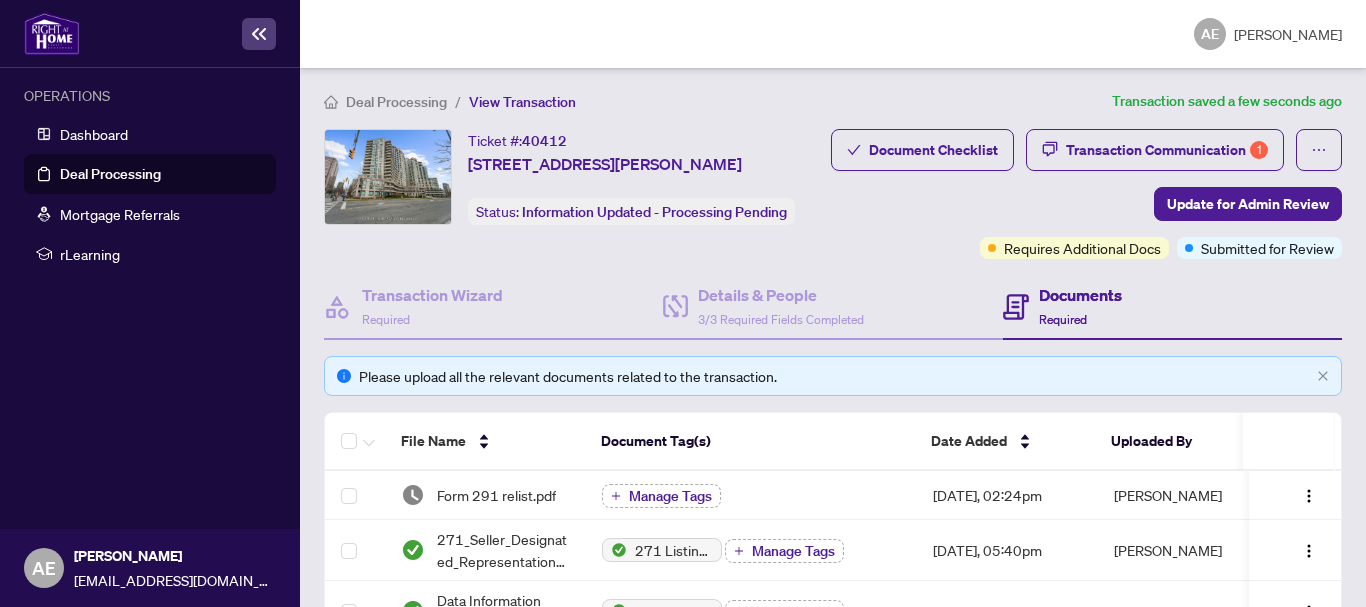 scroll, scrollTop: 0, scrollLeft: 0, axis: both 